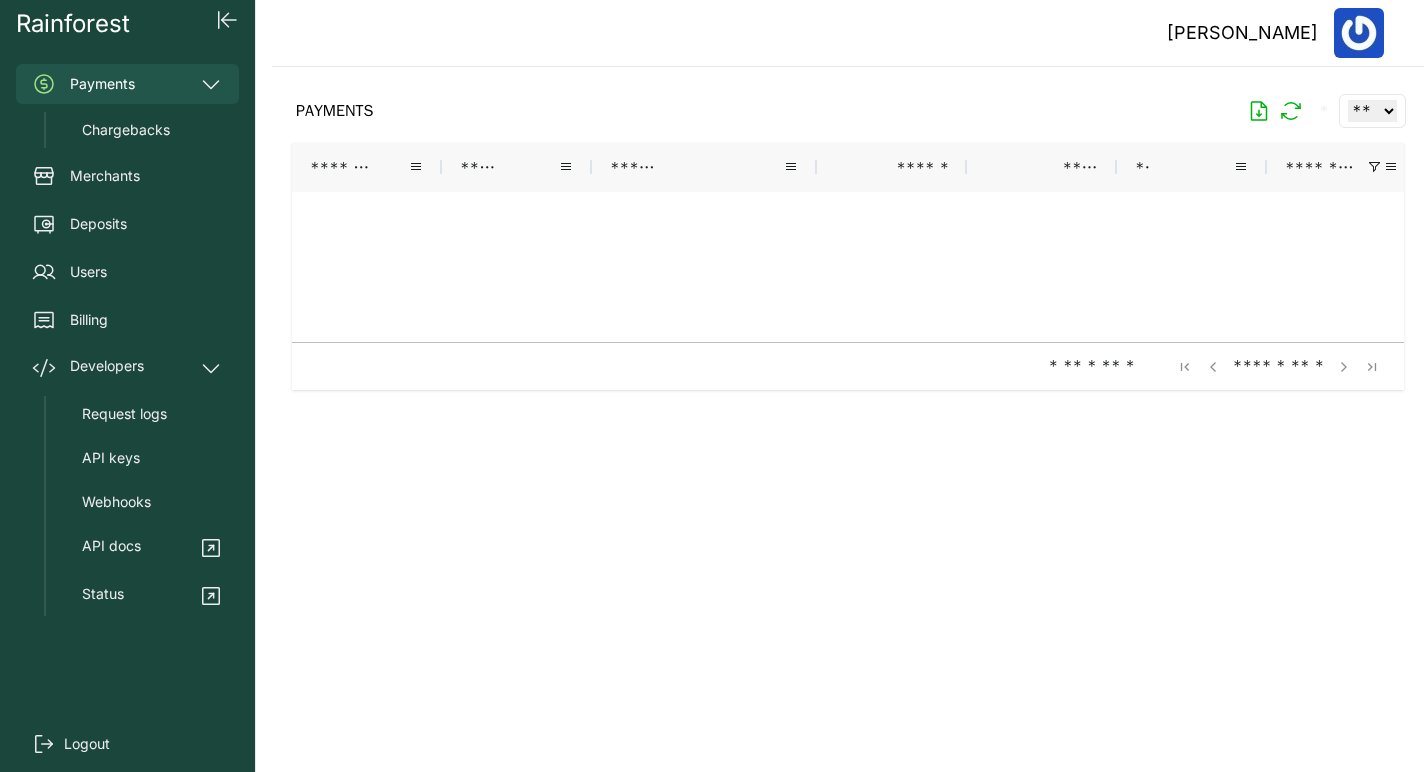 scroll, scrollTop: 0, scrollLeft: 0, axis: both 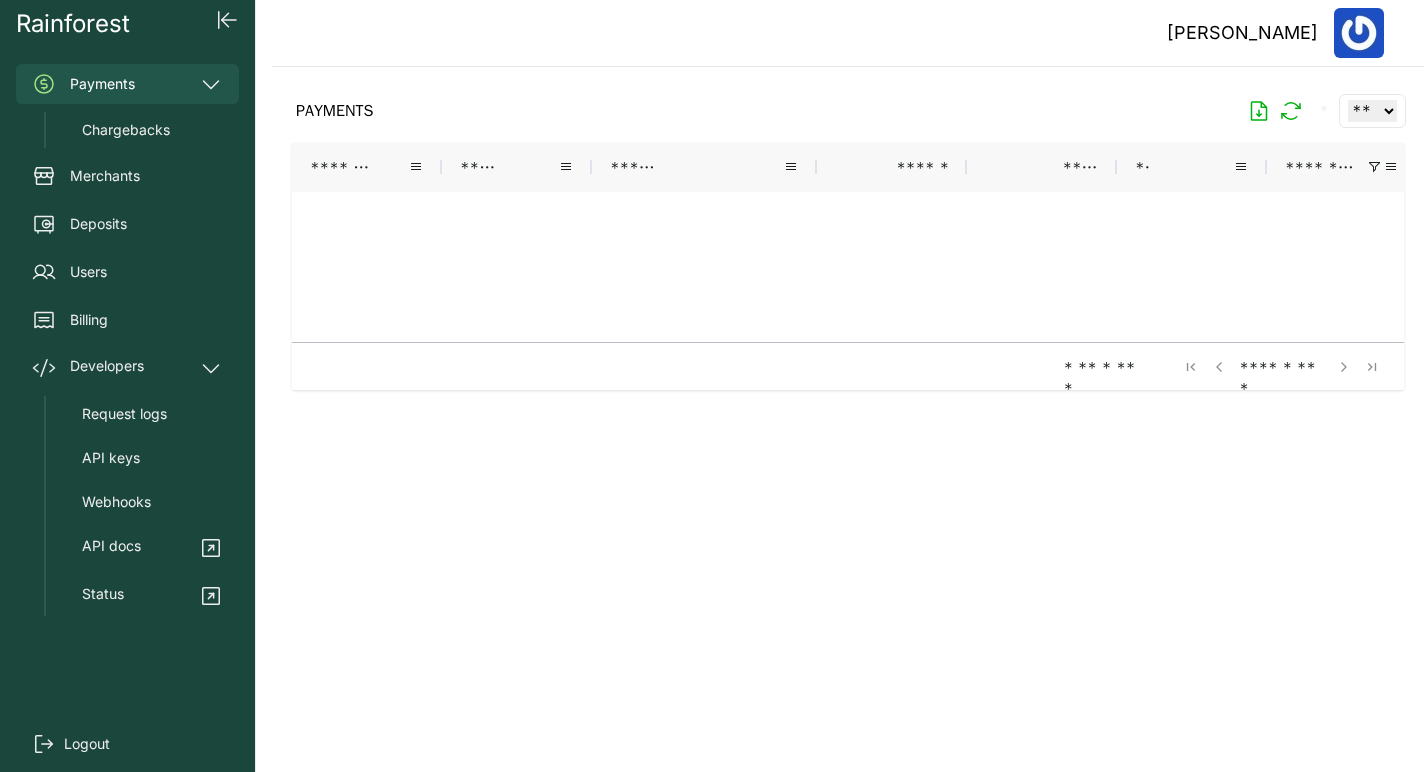 click on "Payments" at bounding box center (127, 84) 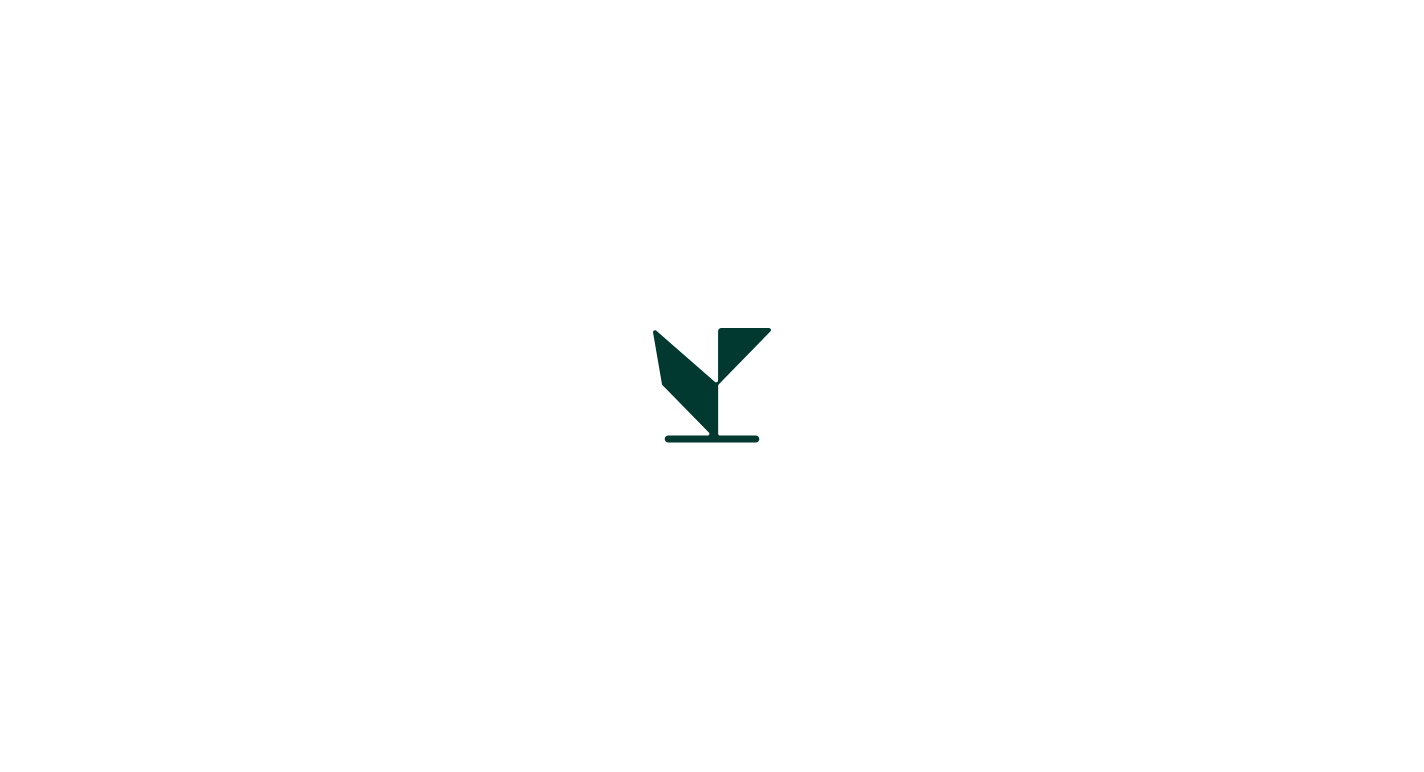 scroll, scrollTop: 0, scrollLeft: 0, axis: both 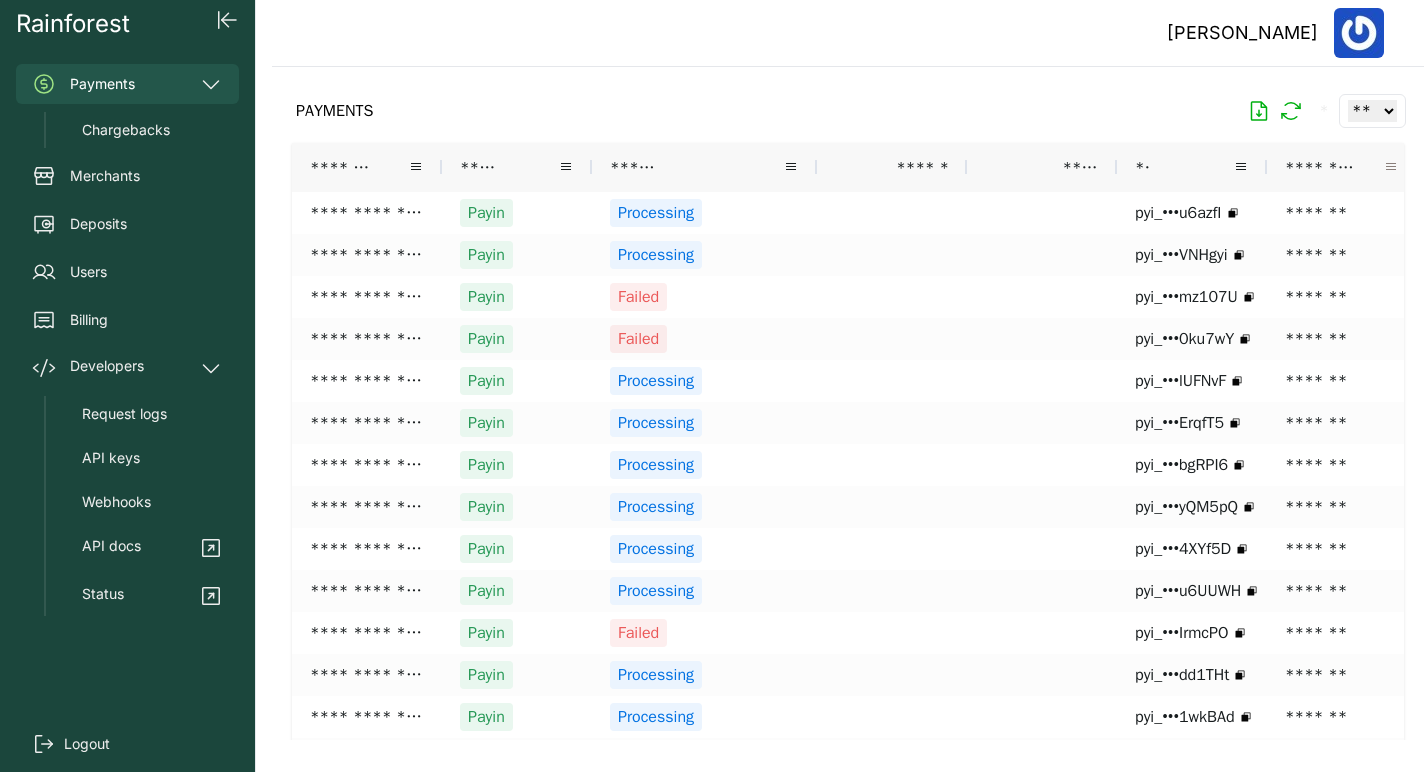 click at bounding box center (1391, 167) 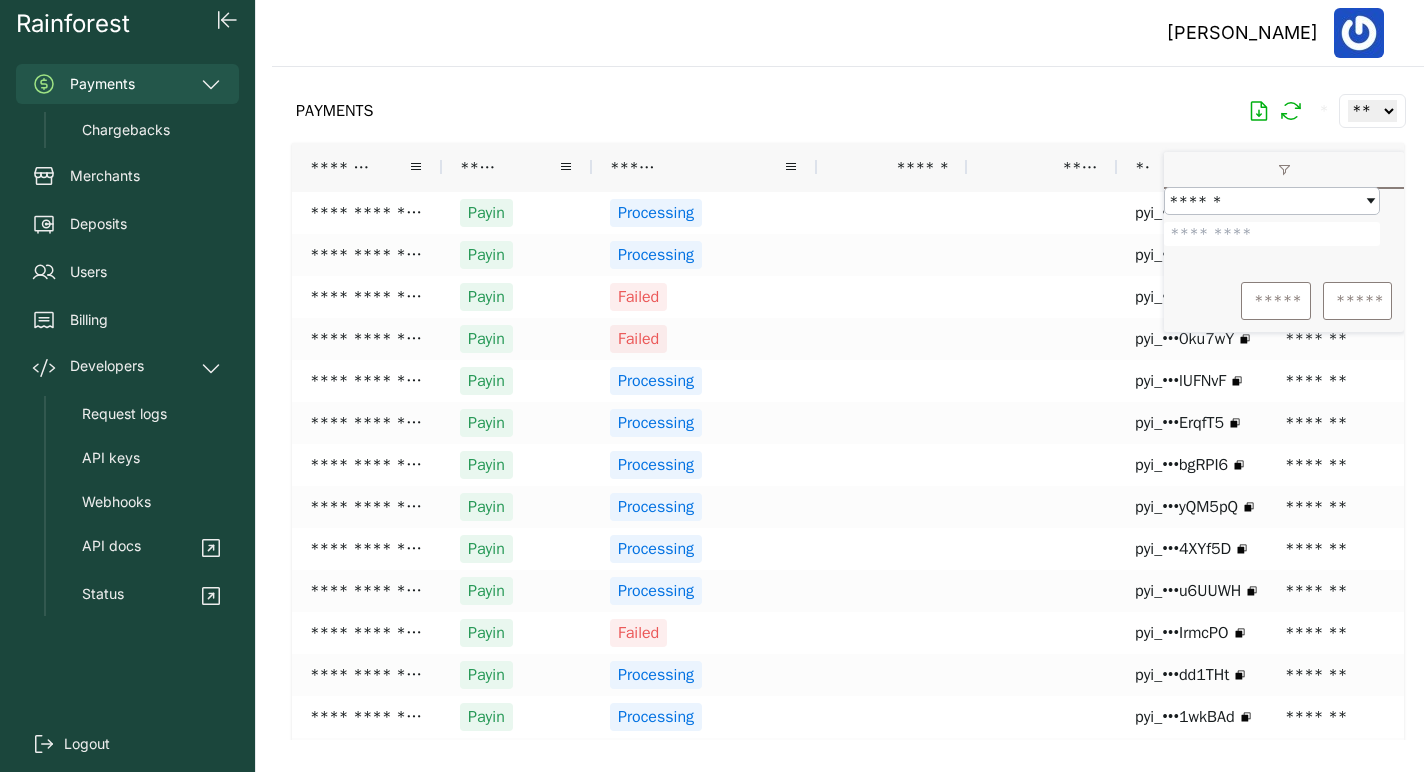 click at bounding box center [1272, 234] 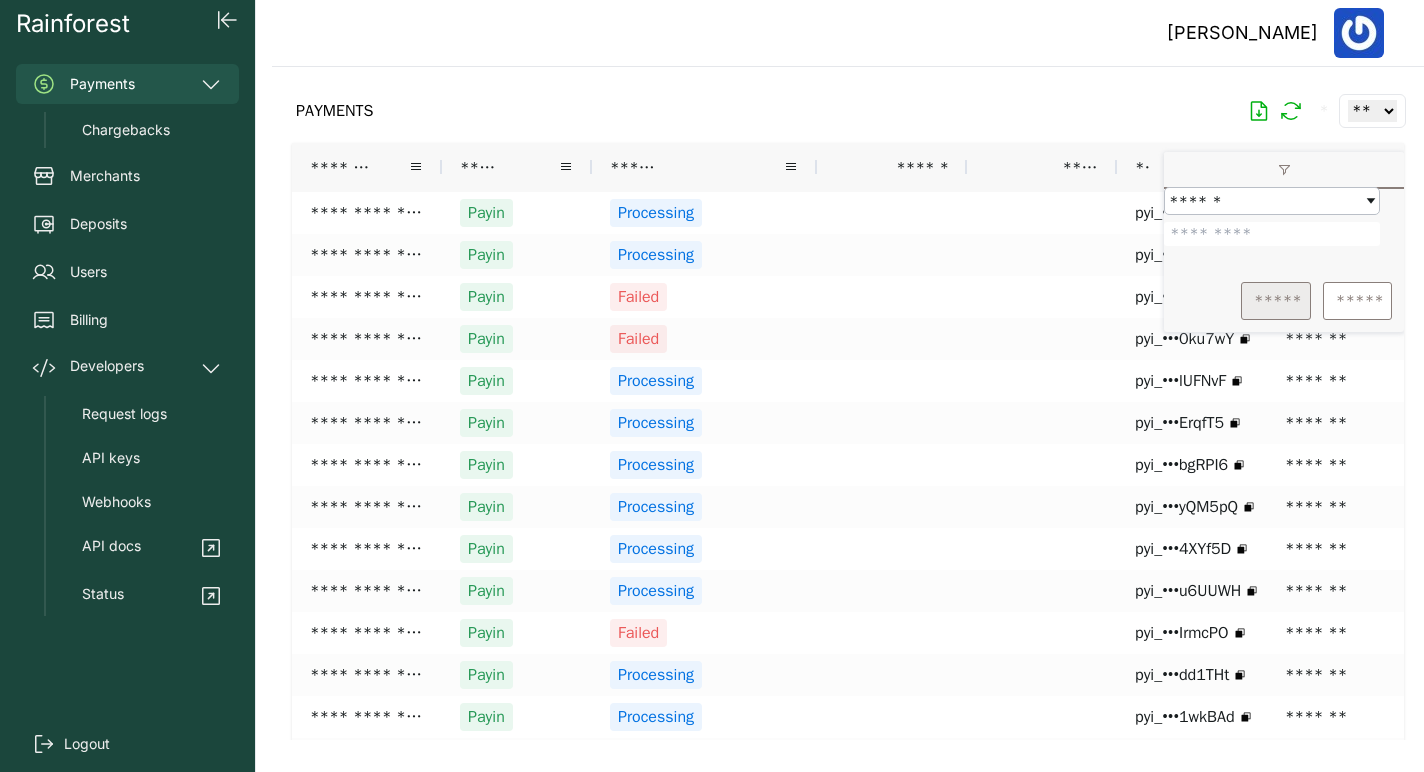 type on "*******" 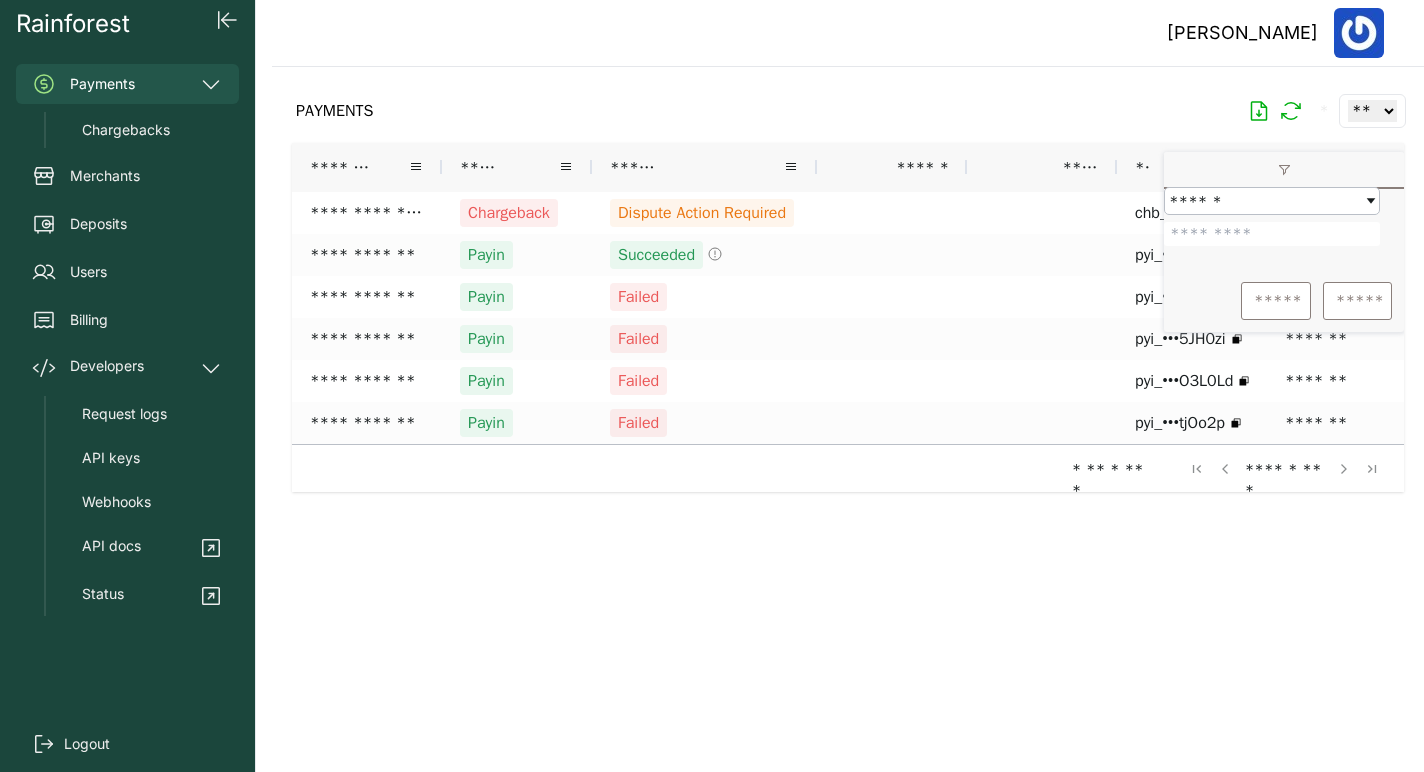 click at bounding box center (848, 403) 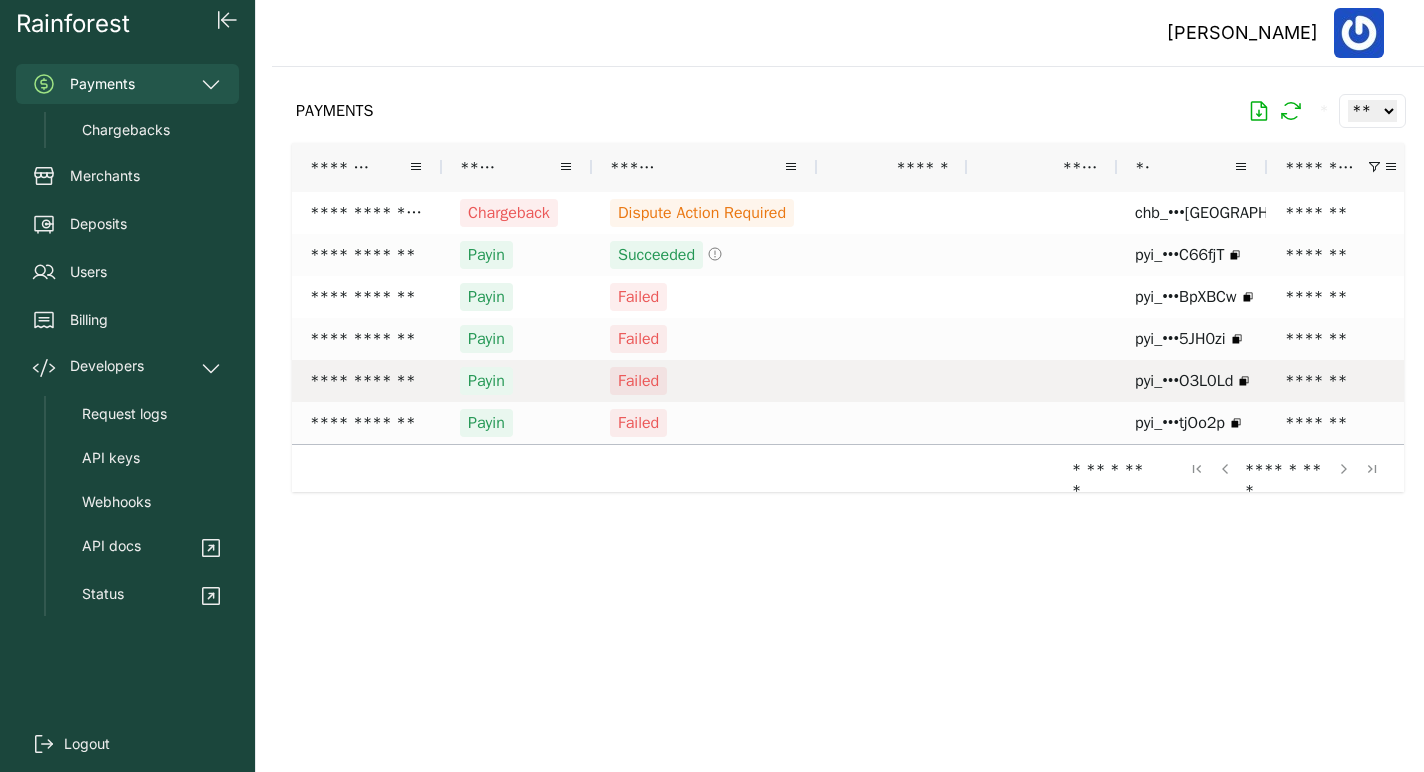 scroll, scrollTop: 0, scrollLeft: 196, axis: horizontal 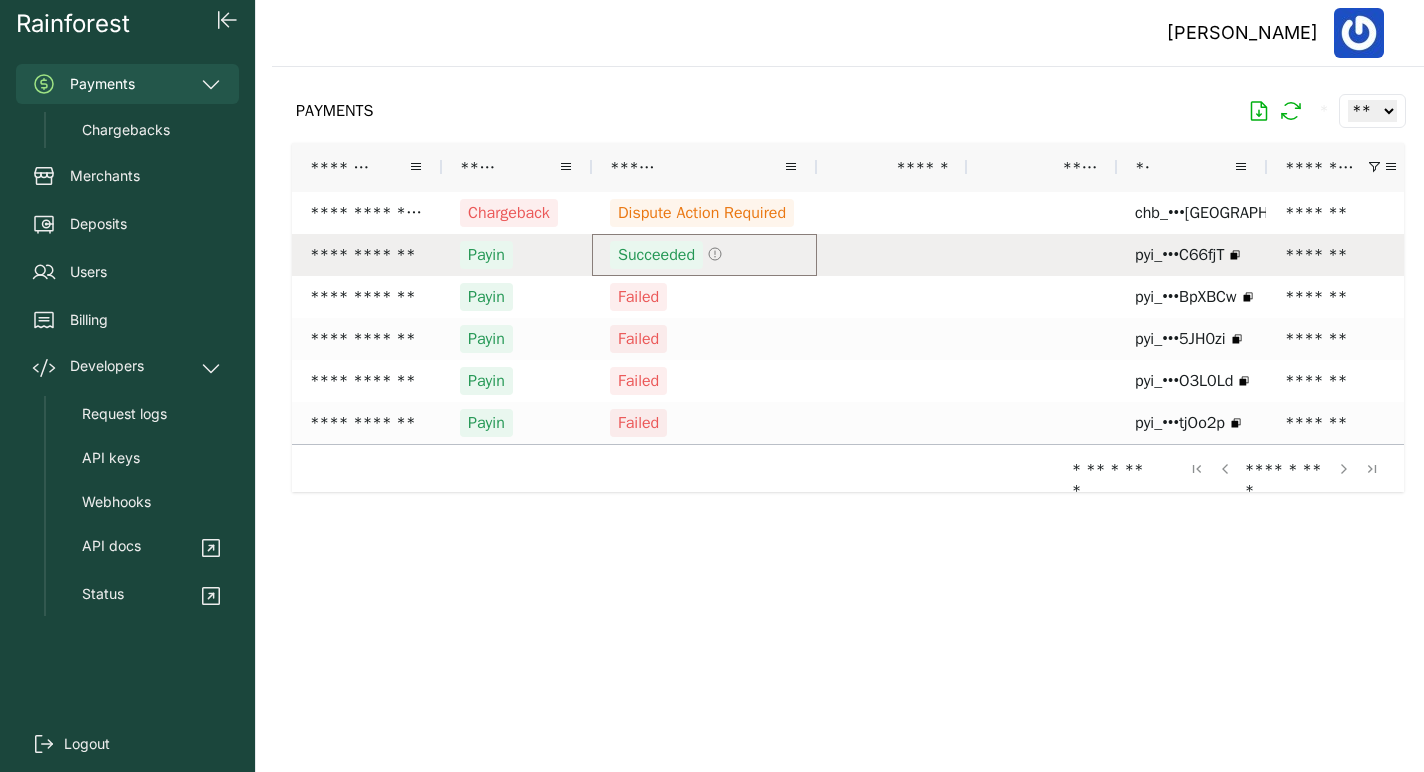 click on "Succeeded" at bounding box center (704, 255) 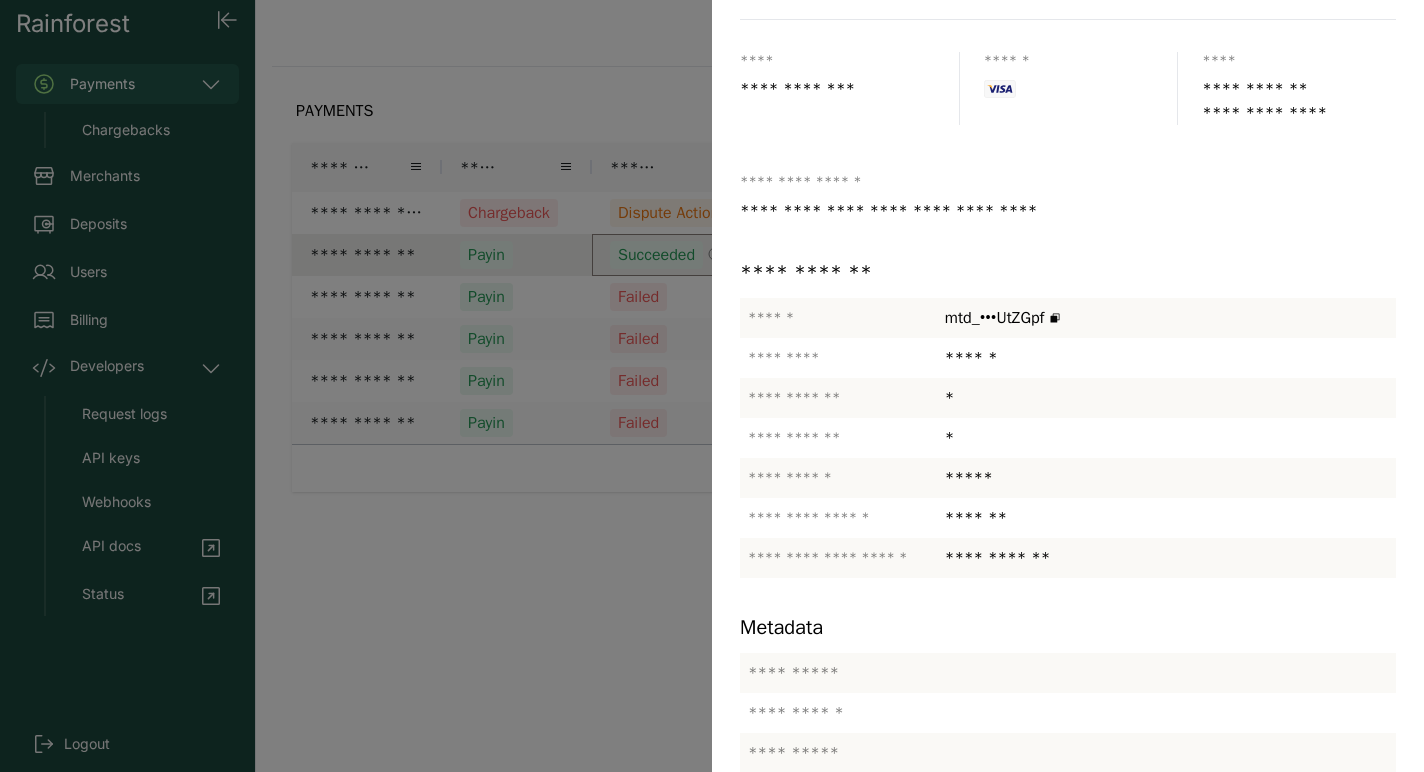 scroll, scrollTop: 176, scrollLeft: 0, axis: vertical 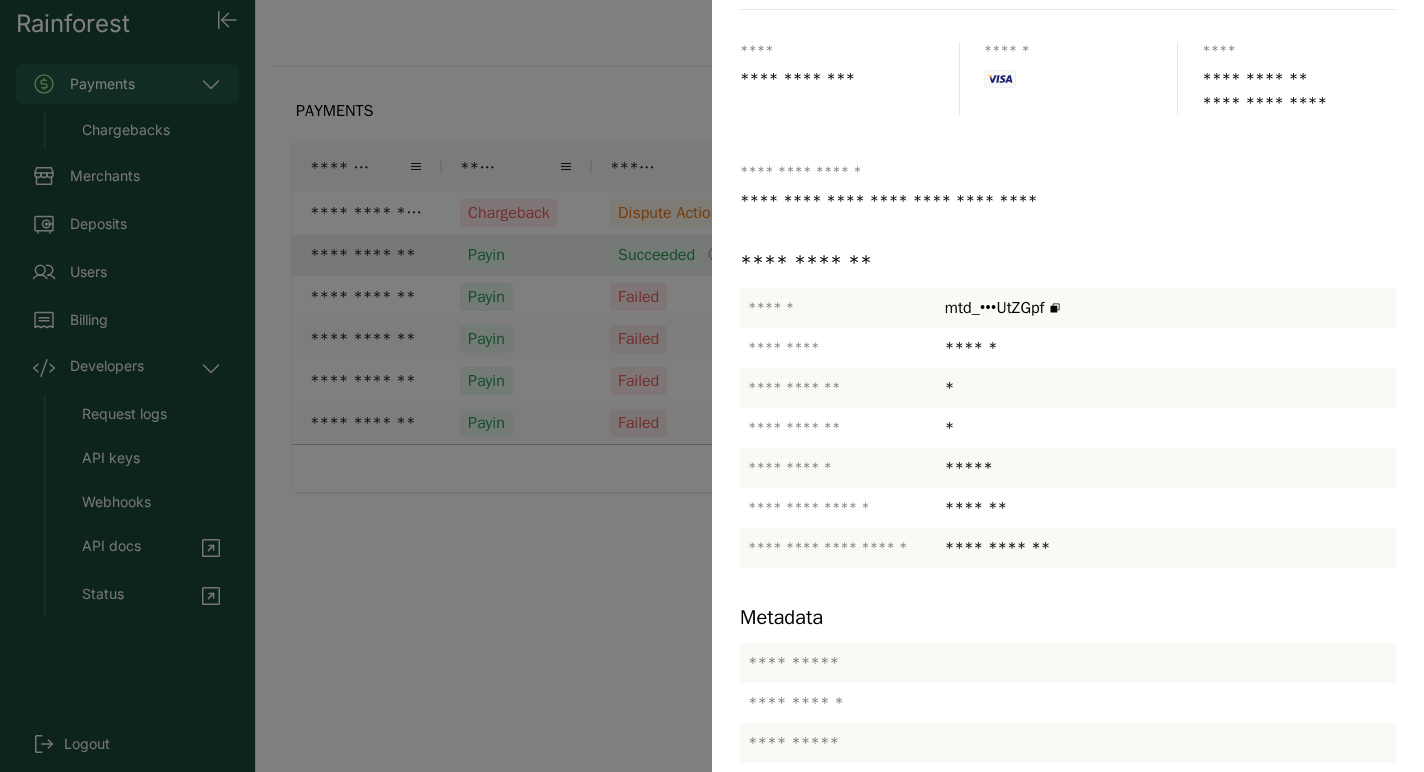 click at bounding box center (712, 386) 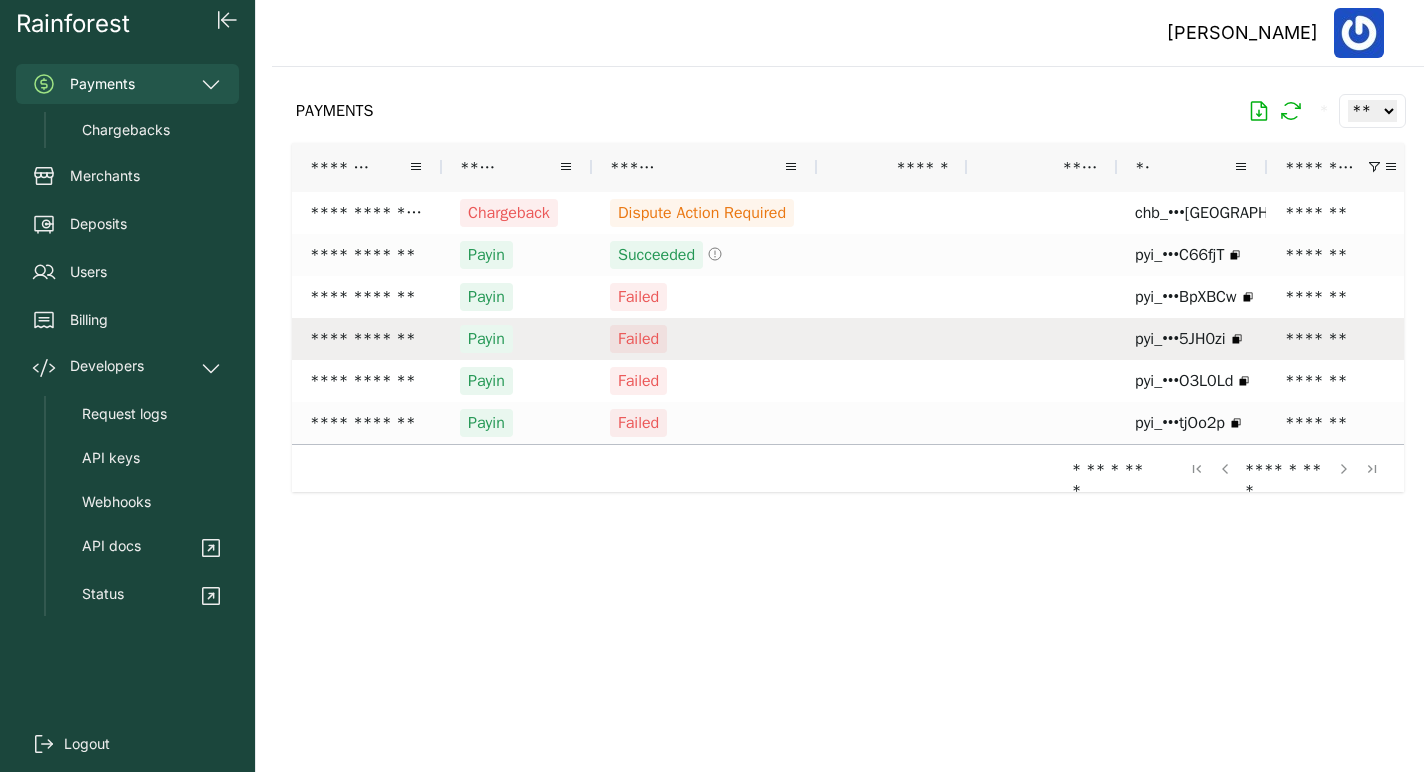 scroll, scrollTop: 0, scrollLeft: 208, axis: horizontal 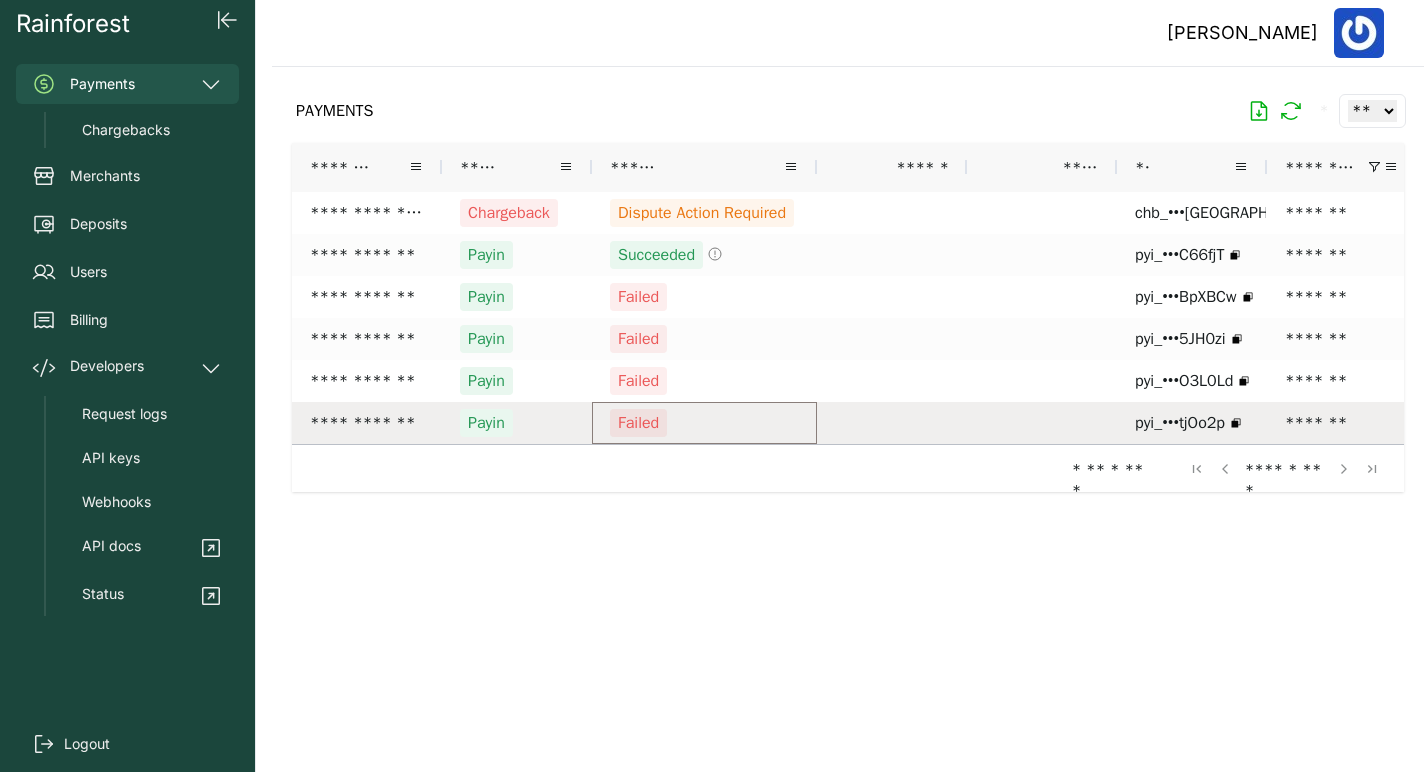 click on "Failed" at bounding box center (704, 423) 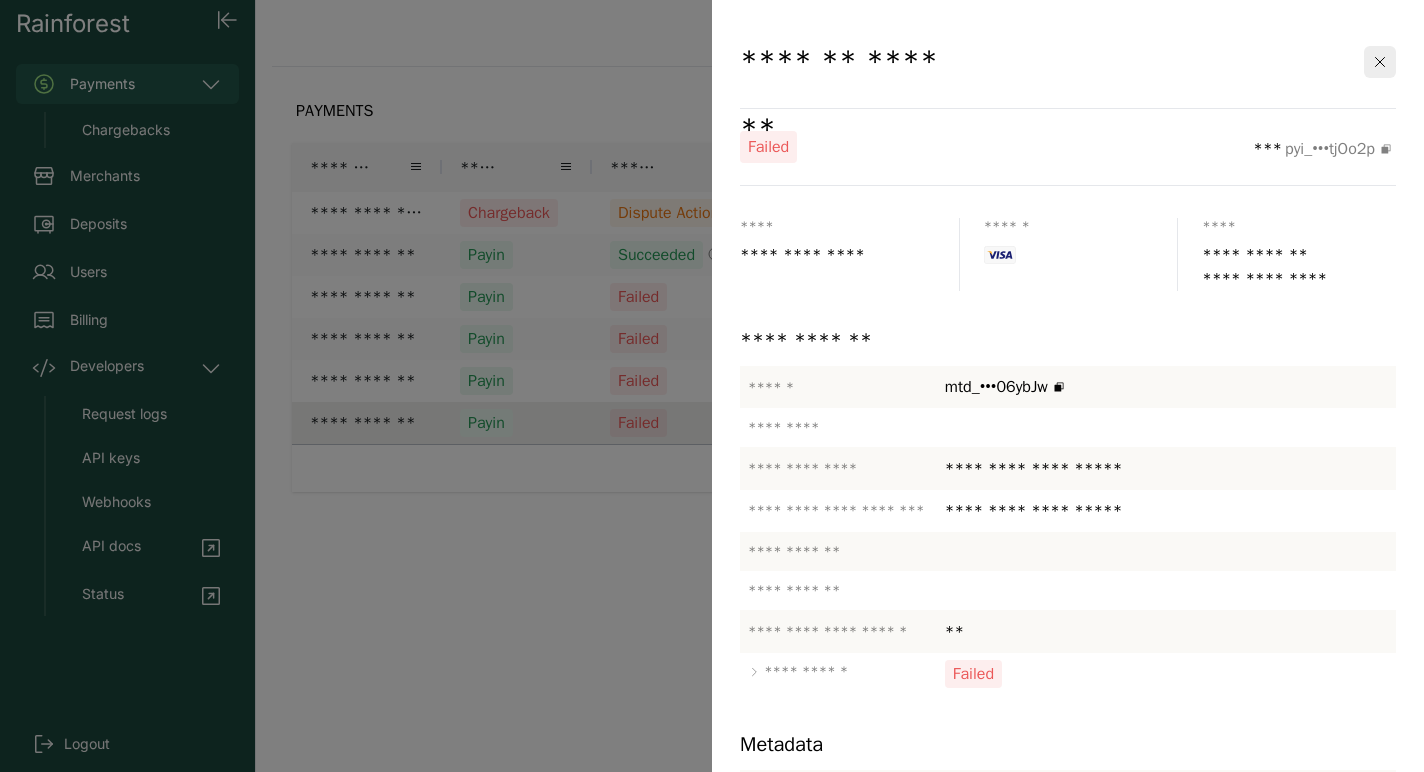 click at bounding box center [712, 386] 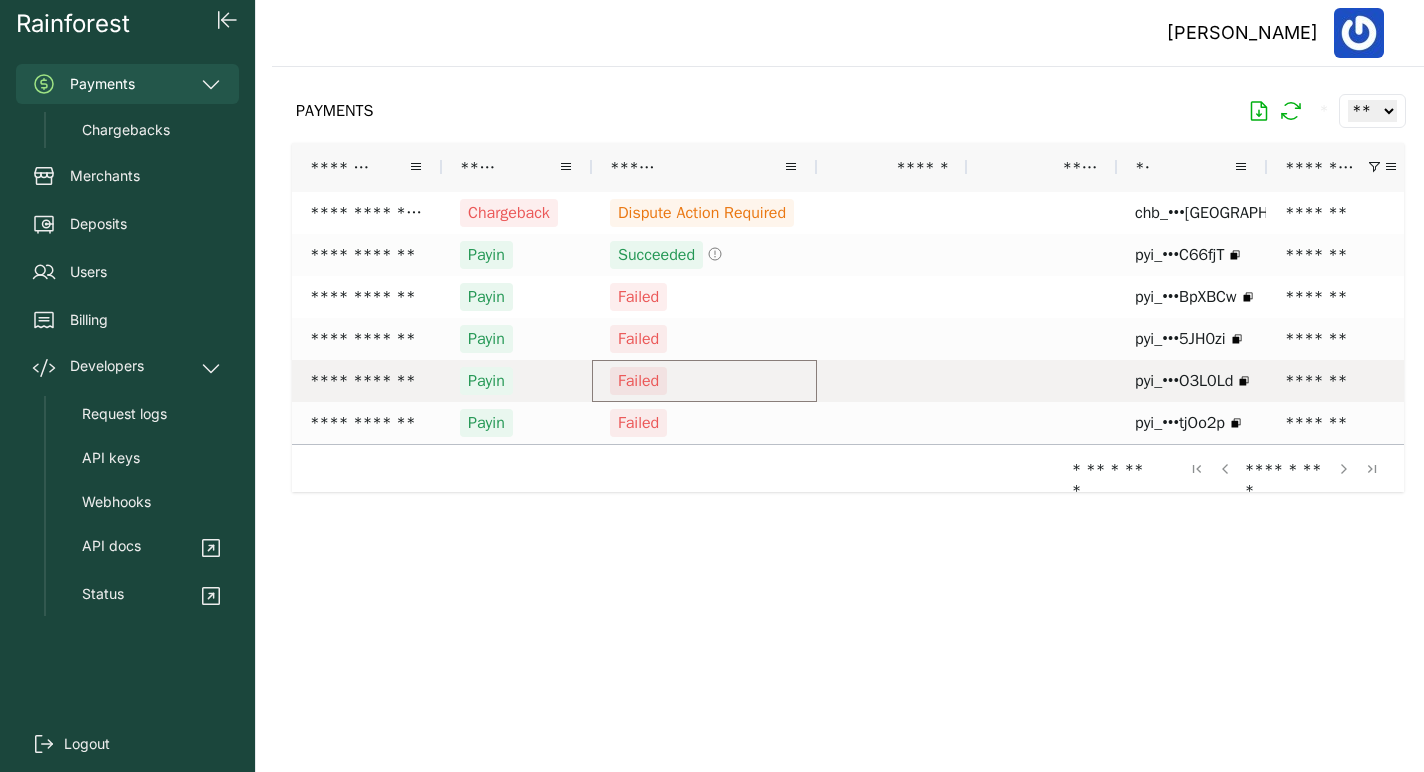 click on "Failed" at bounding box center [704, 381] 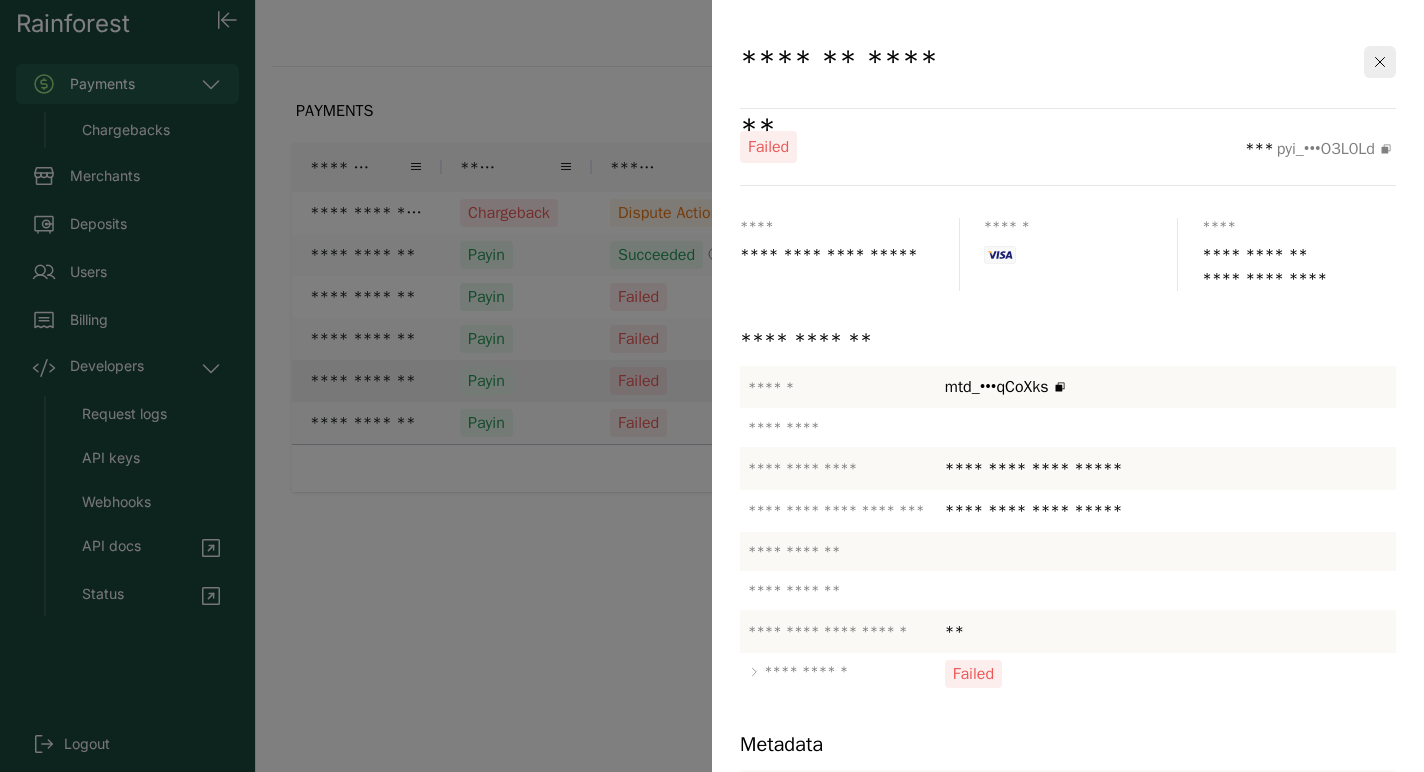 click at bounding box center (712, 386) 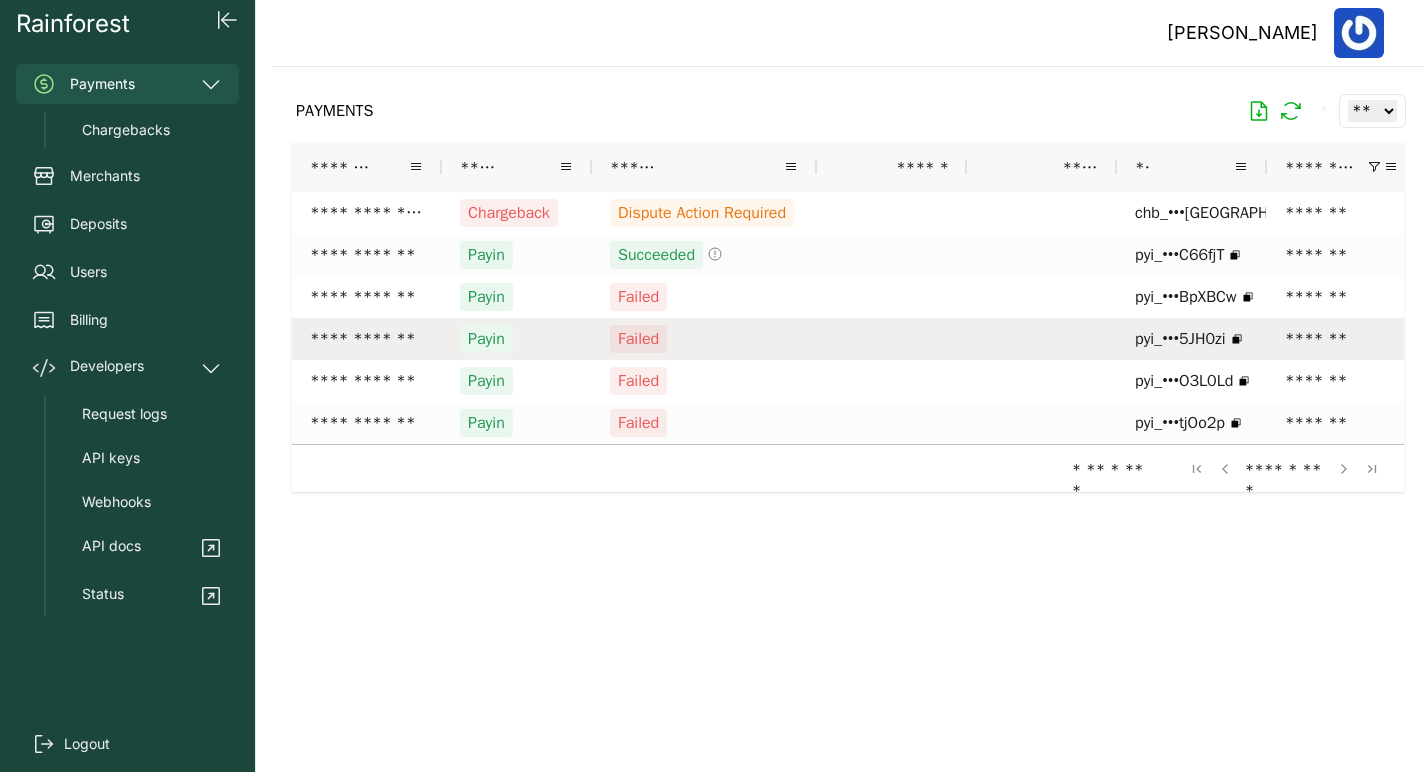 click on "Failed" at bounding box center [704, 339] 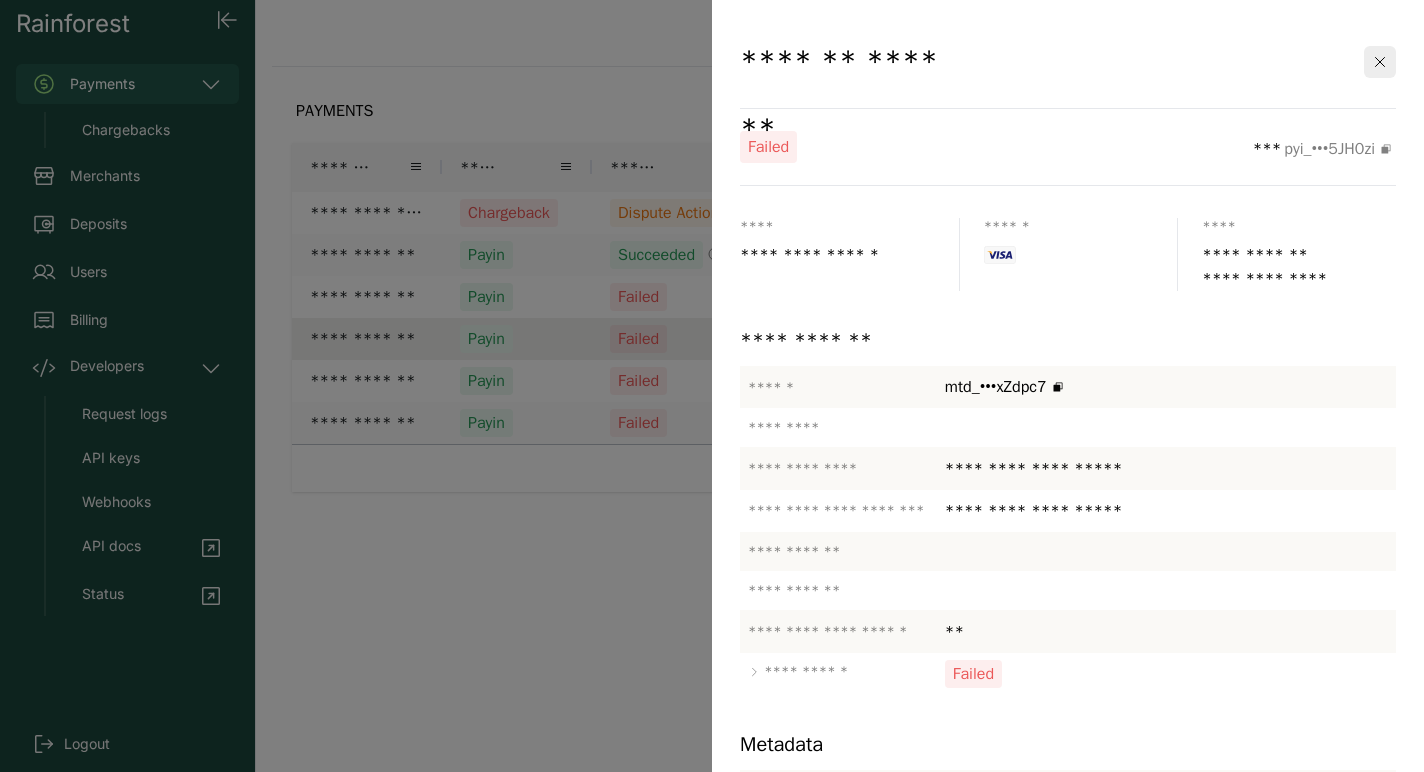 click at bounding box center [712, 386] 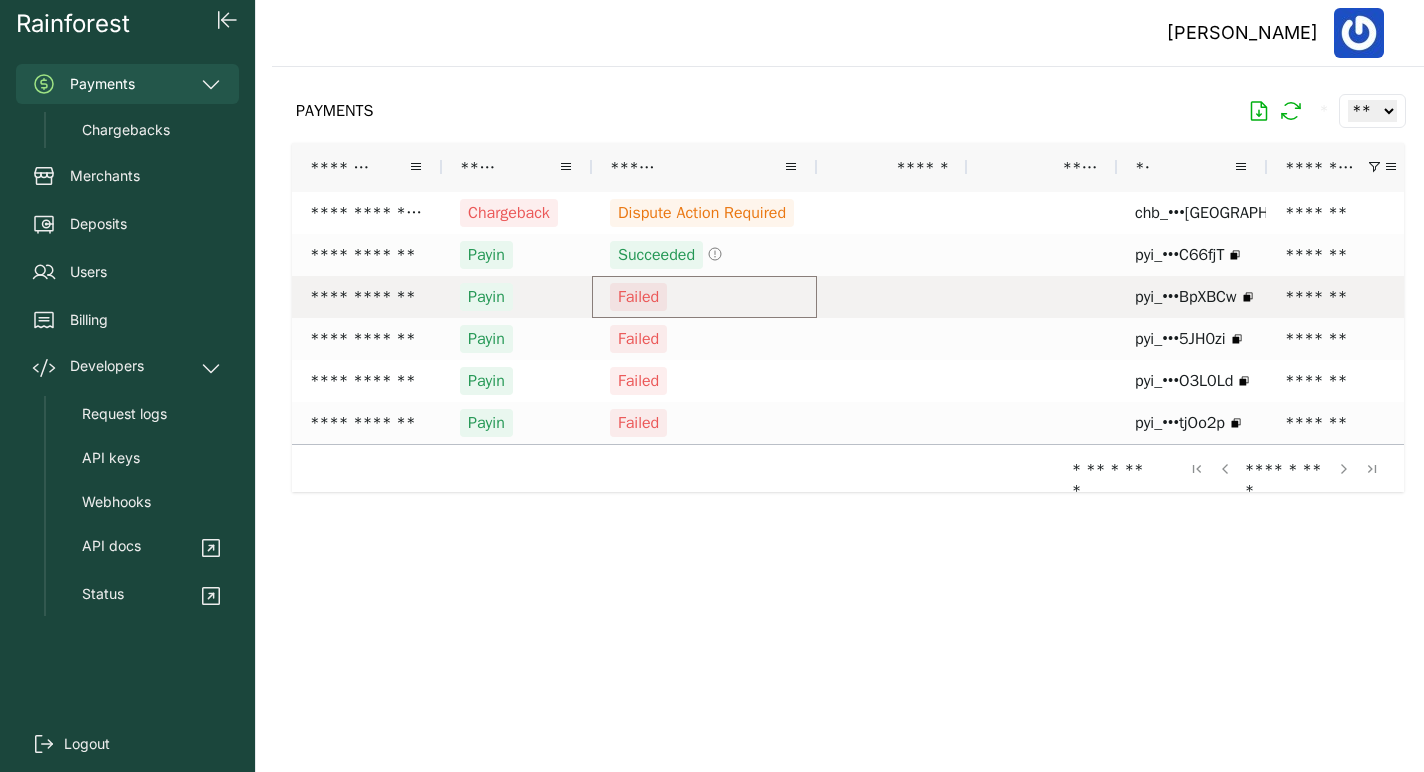 click on "Failed" at bounding box center (704, 297) 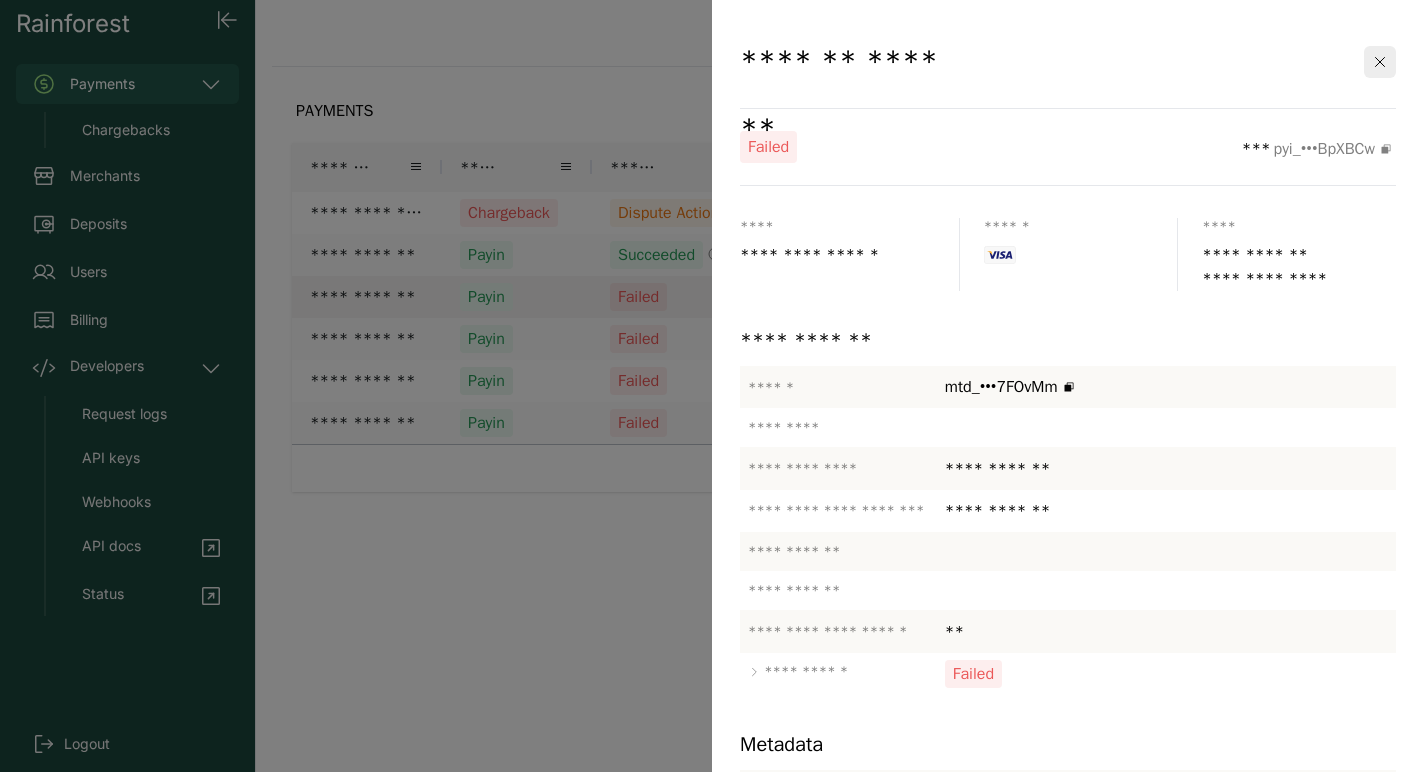 click at bounding box center (712, 386) 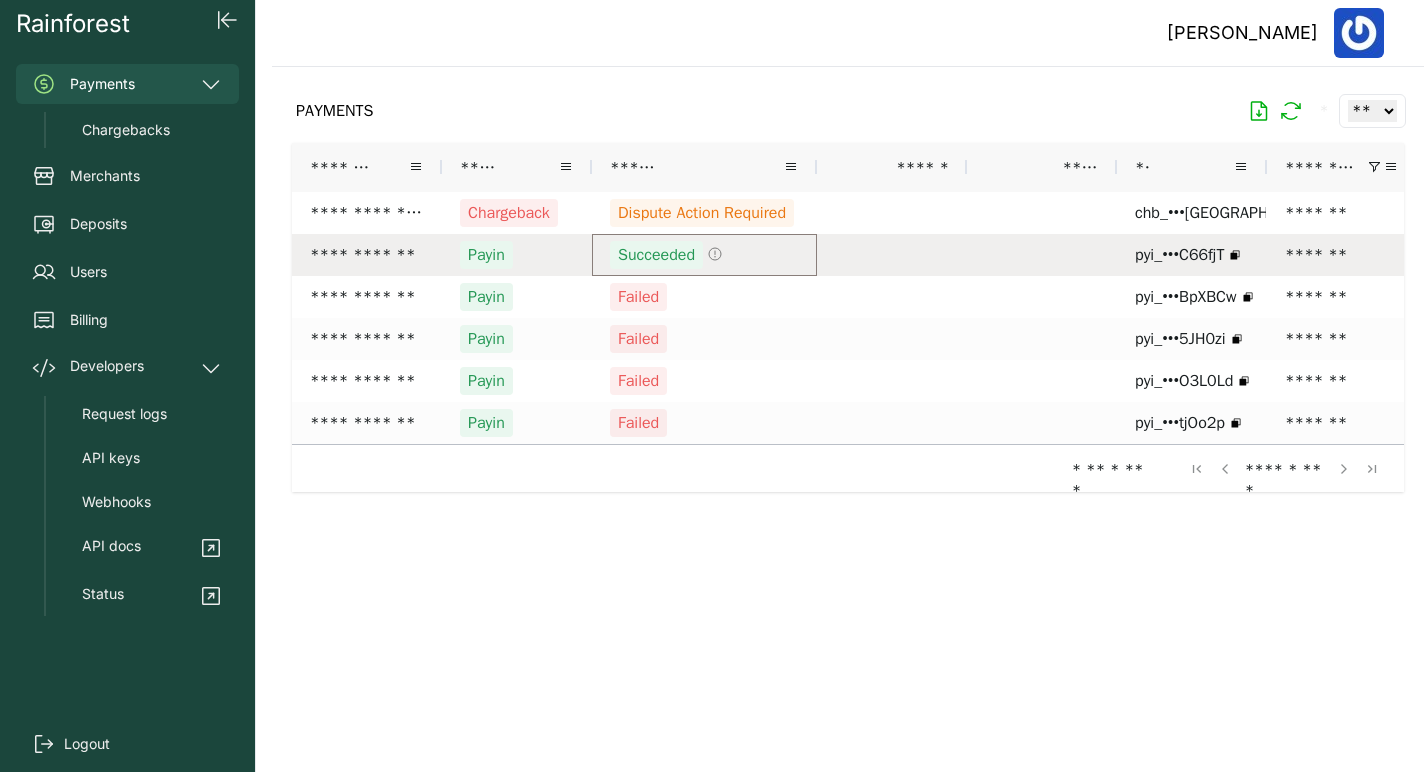 click on "Succeeded" at bounding box center (704, 255) 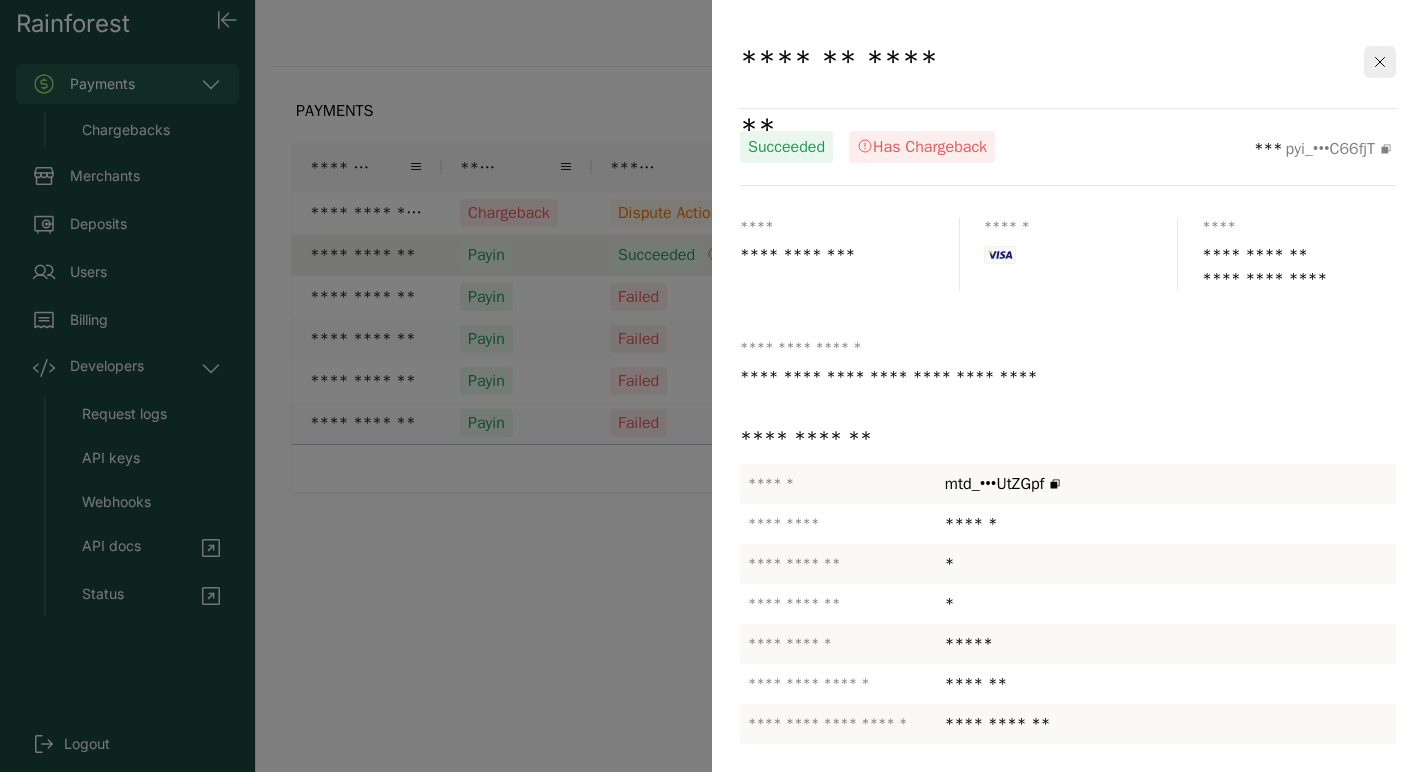 click at bounding box center [712, 386] 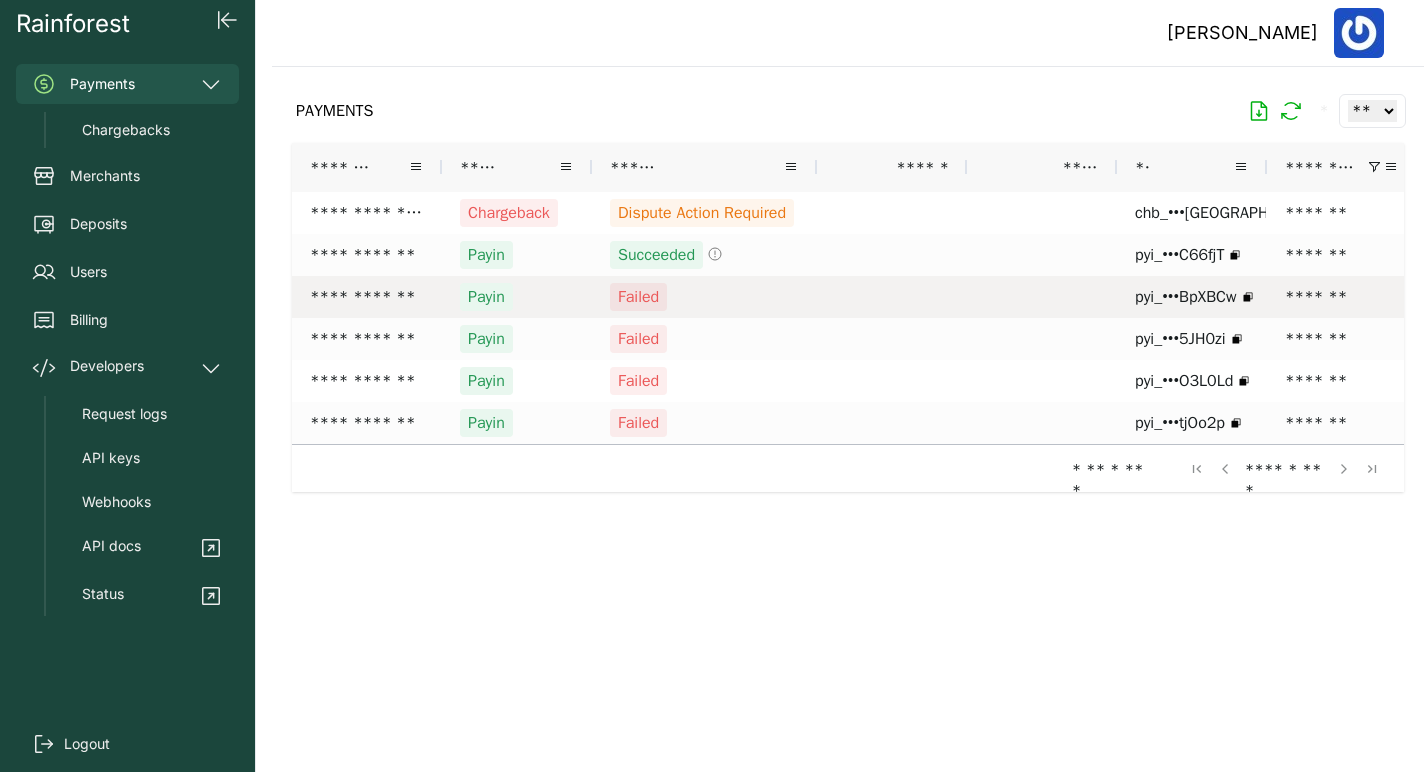 click on "Failed" at bounding box center [704, 297] 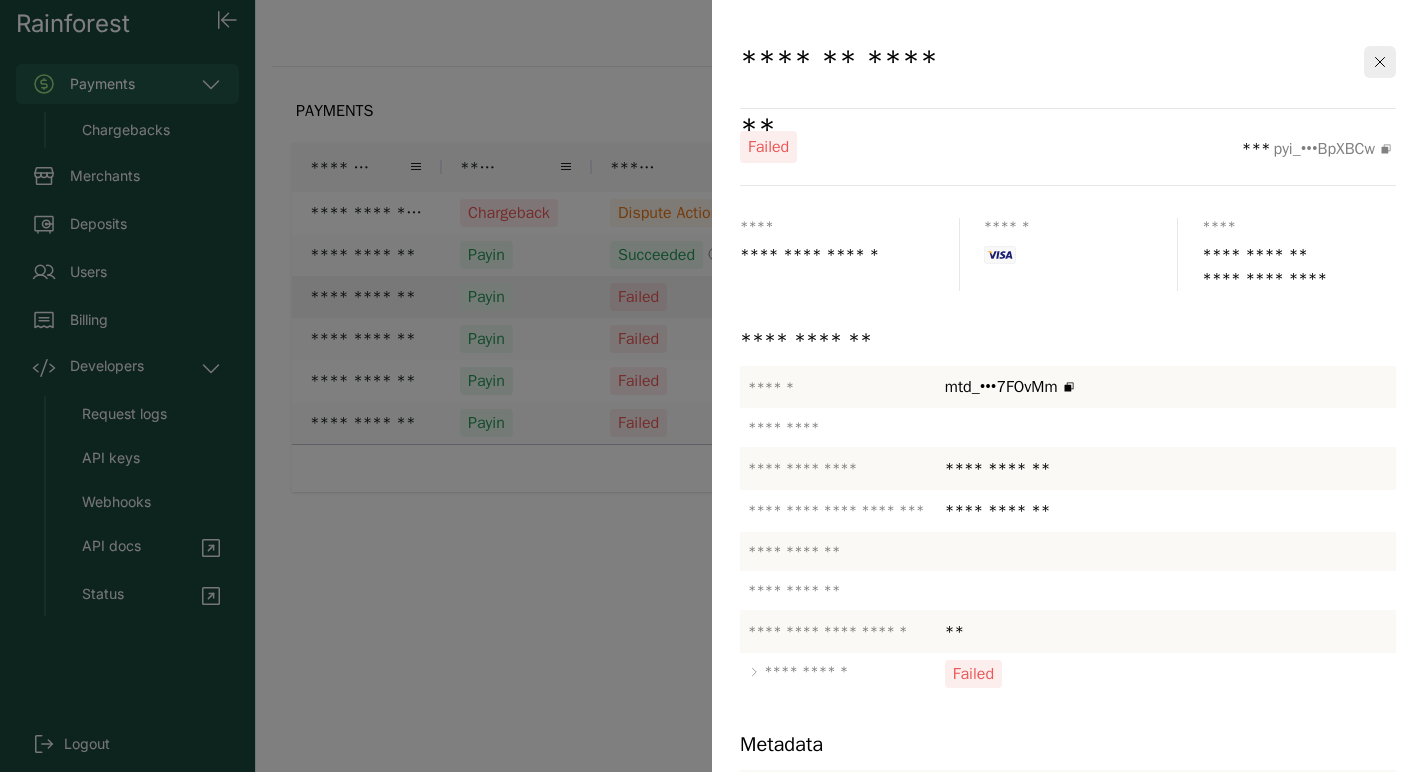 click at bounding box center [712, 386] 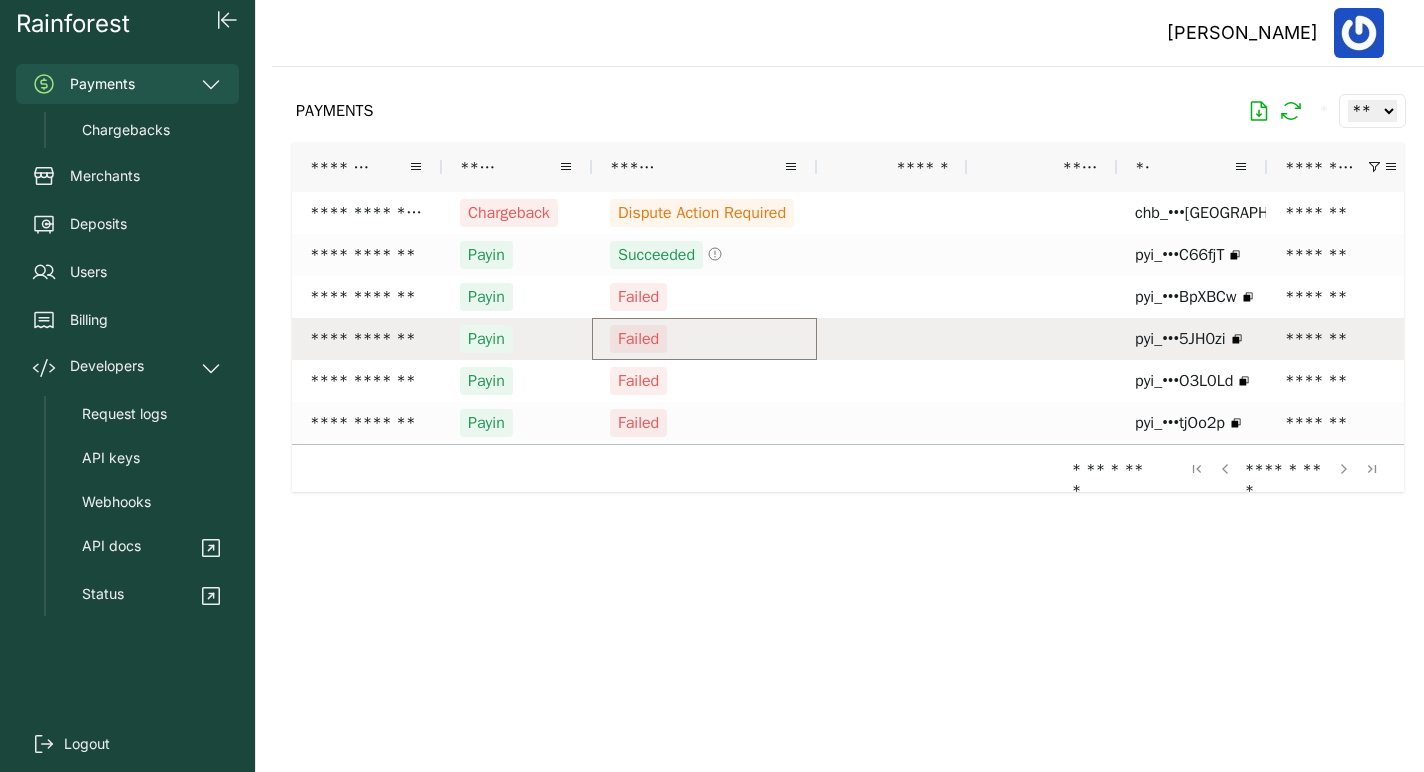 click on "Failed" at bounding box center [704, 339] 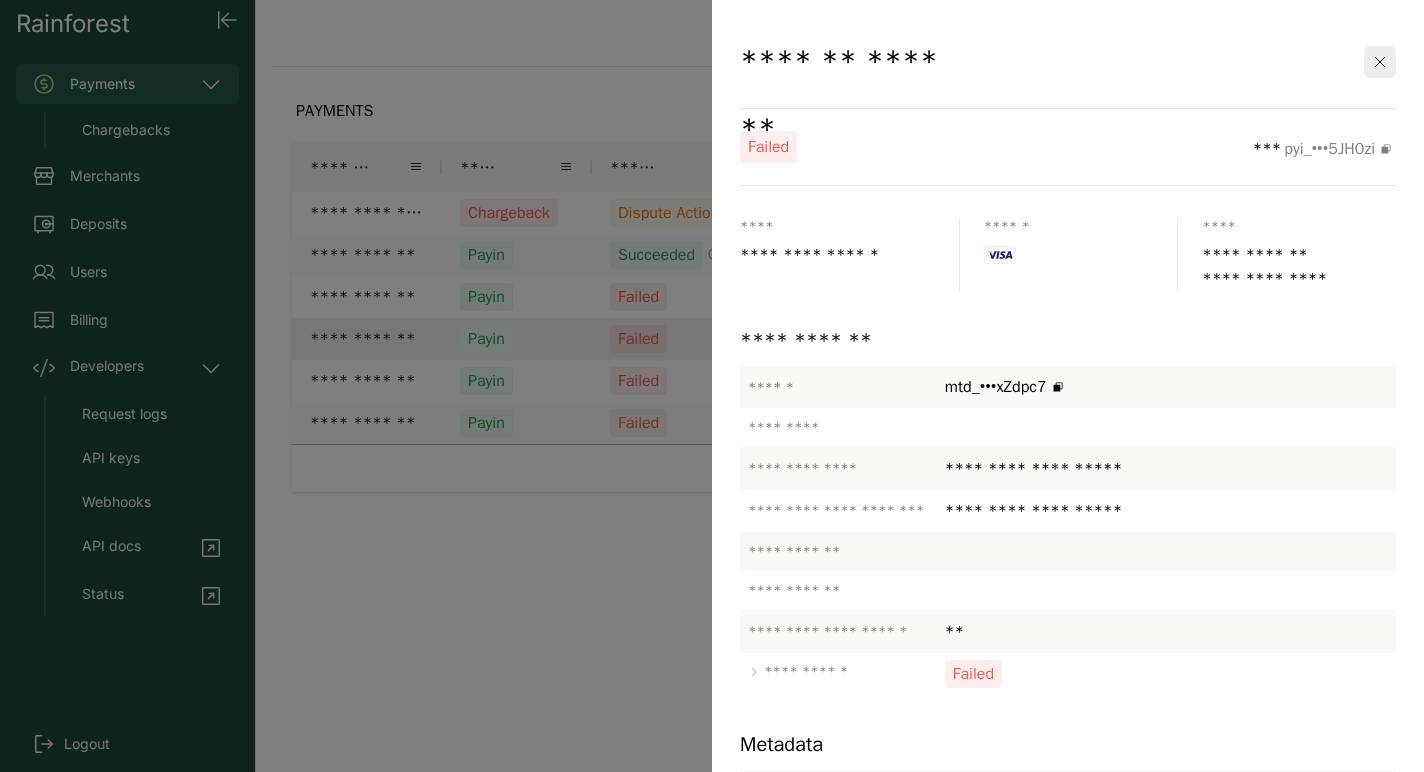click at bounding box center [712, 386] 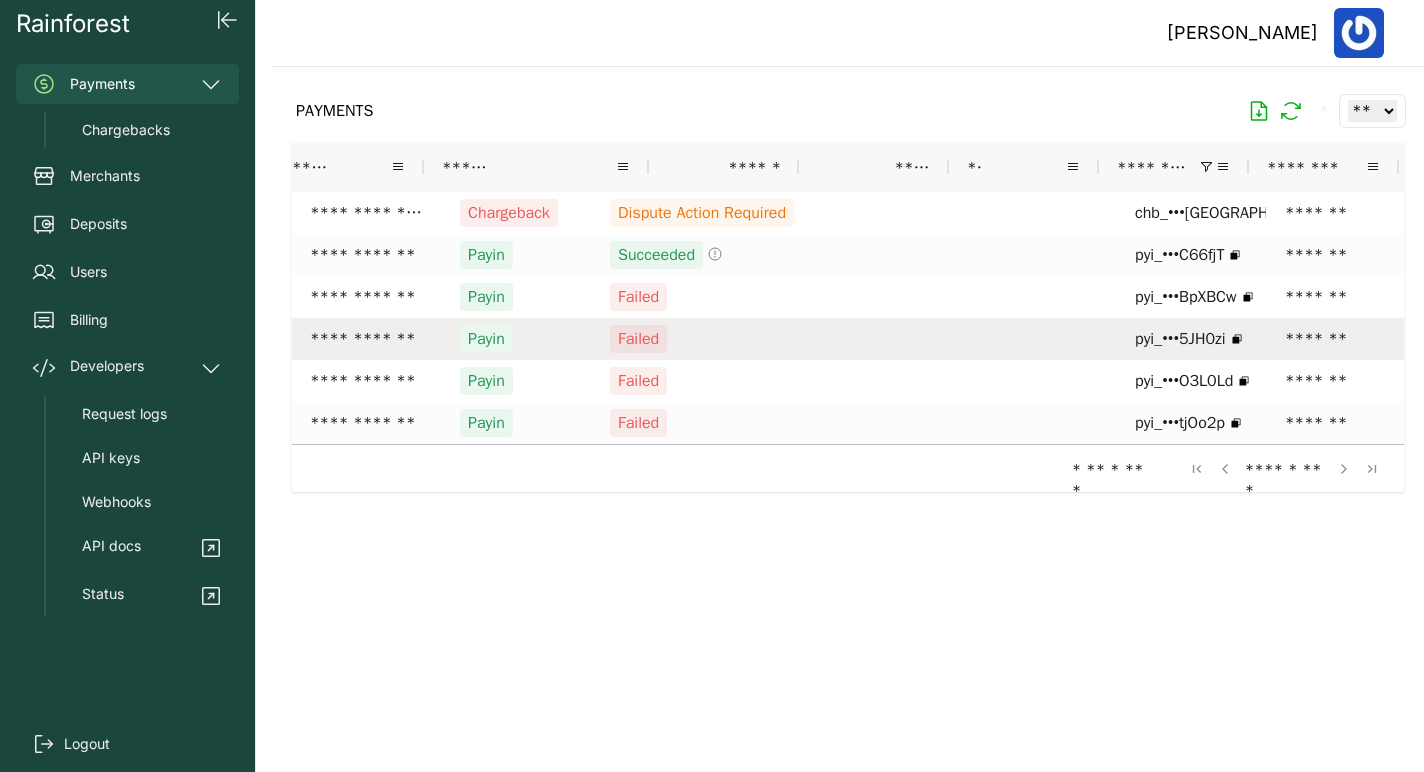 scroll, scrollTop: 0, scrollLeft: 638, axis: horizontal 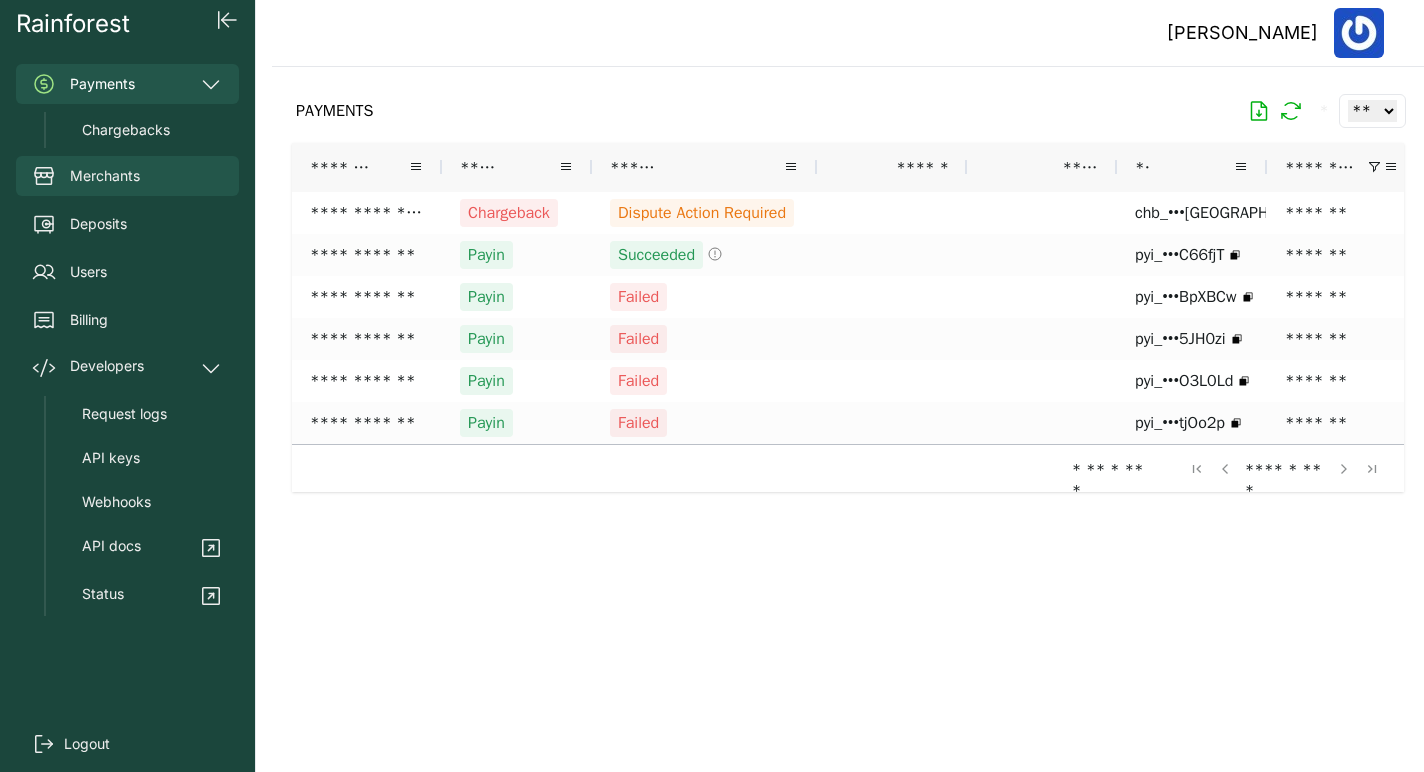 click on "Merchants" at bounding box center (105, 176) 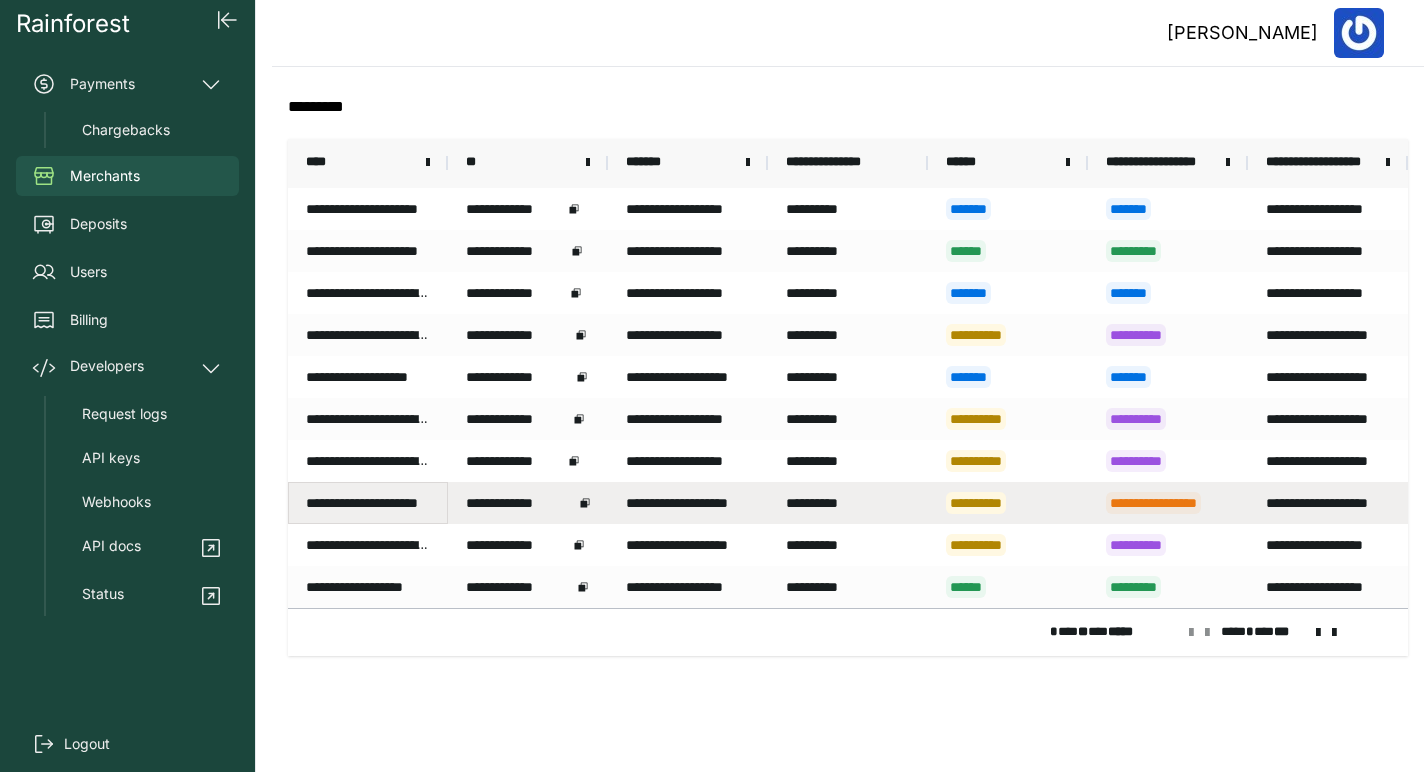 click on "**********" at bounding box center [368, 503] 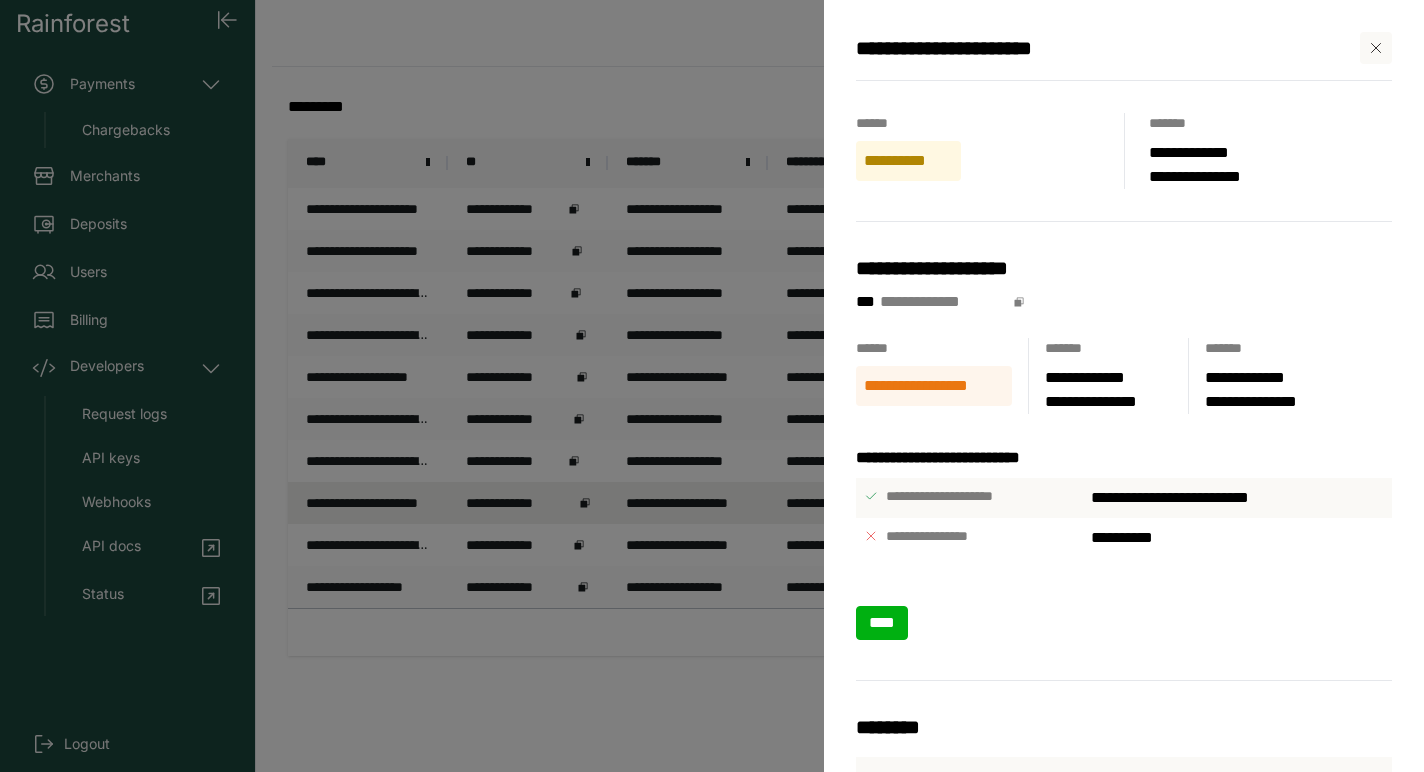 click on "****" at bounding box center [882, 622] 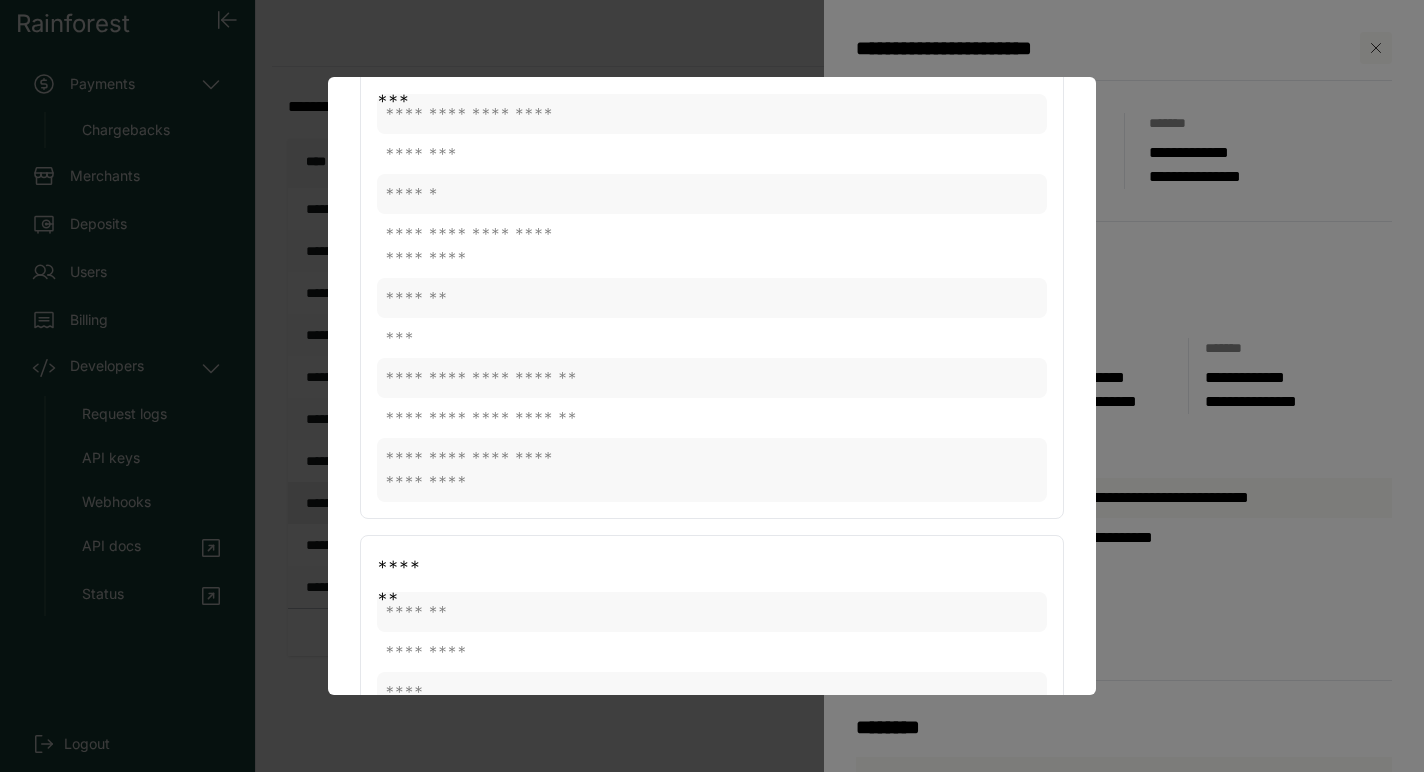 scroll, scrollTop: 379, scrollLeft: 0, axis: vertical 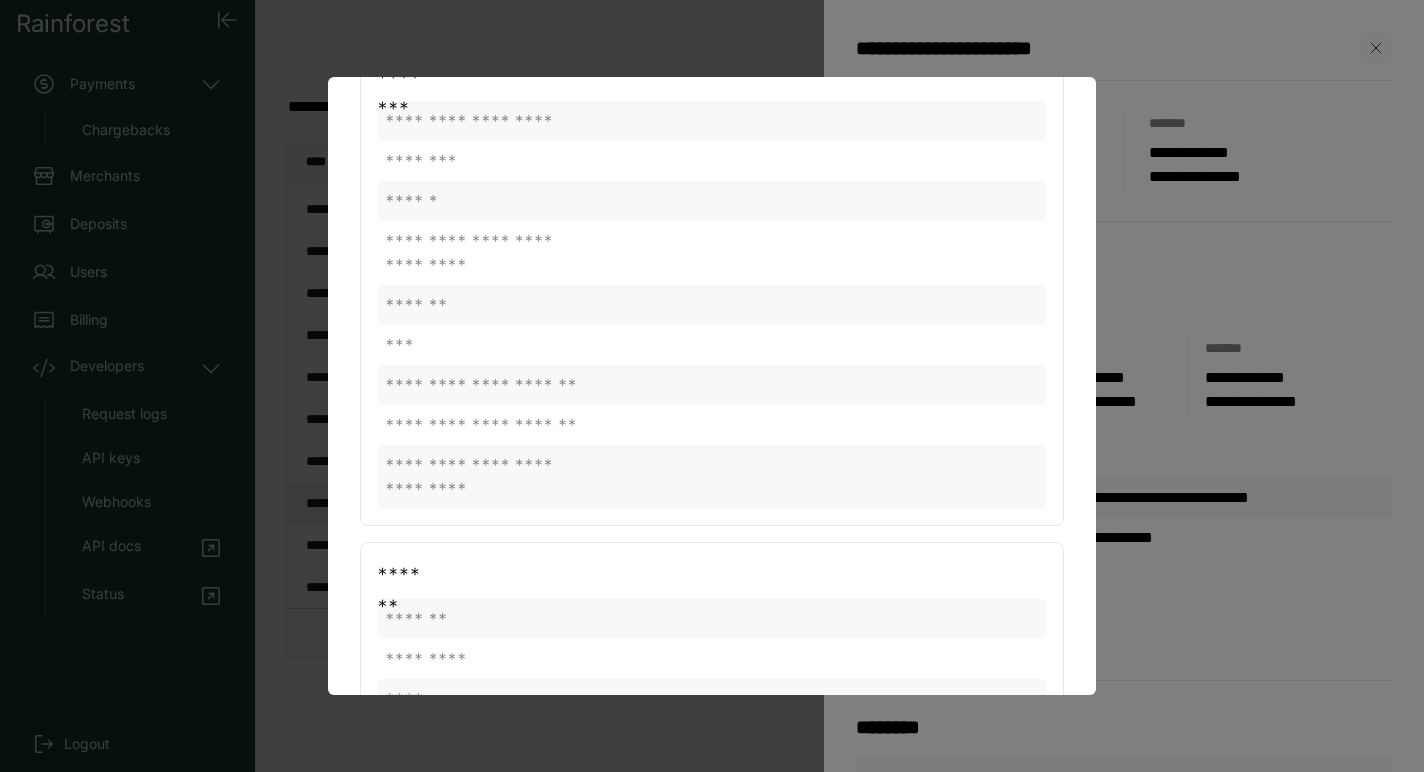 type 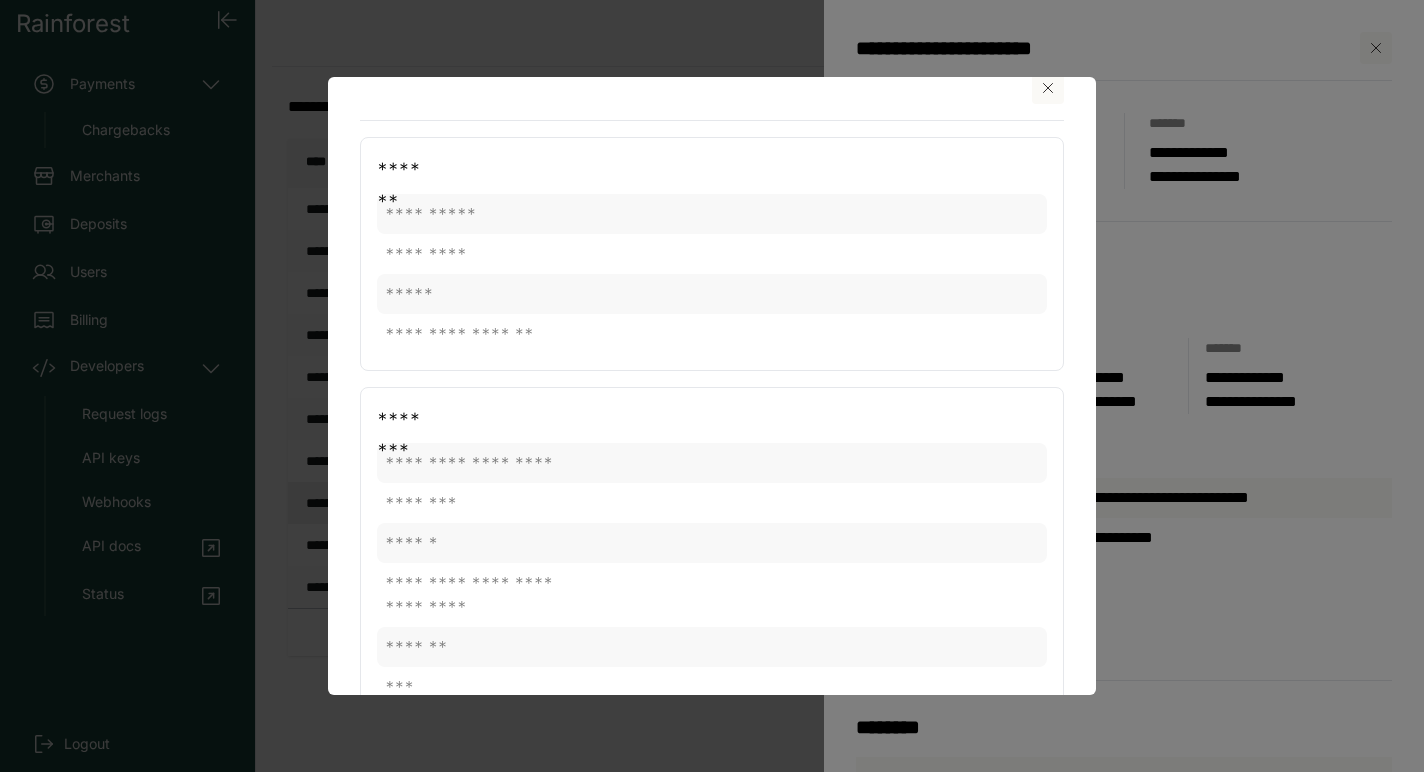 scroll, scrollTop: 0, scrollLeft: 0, axis: both 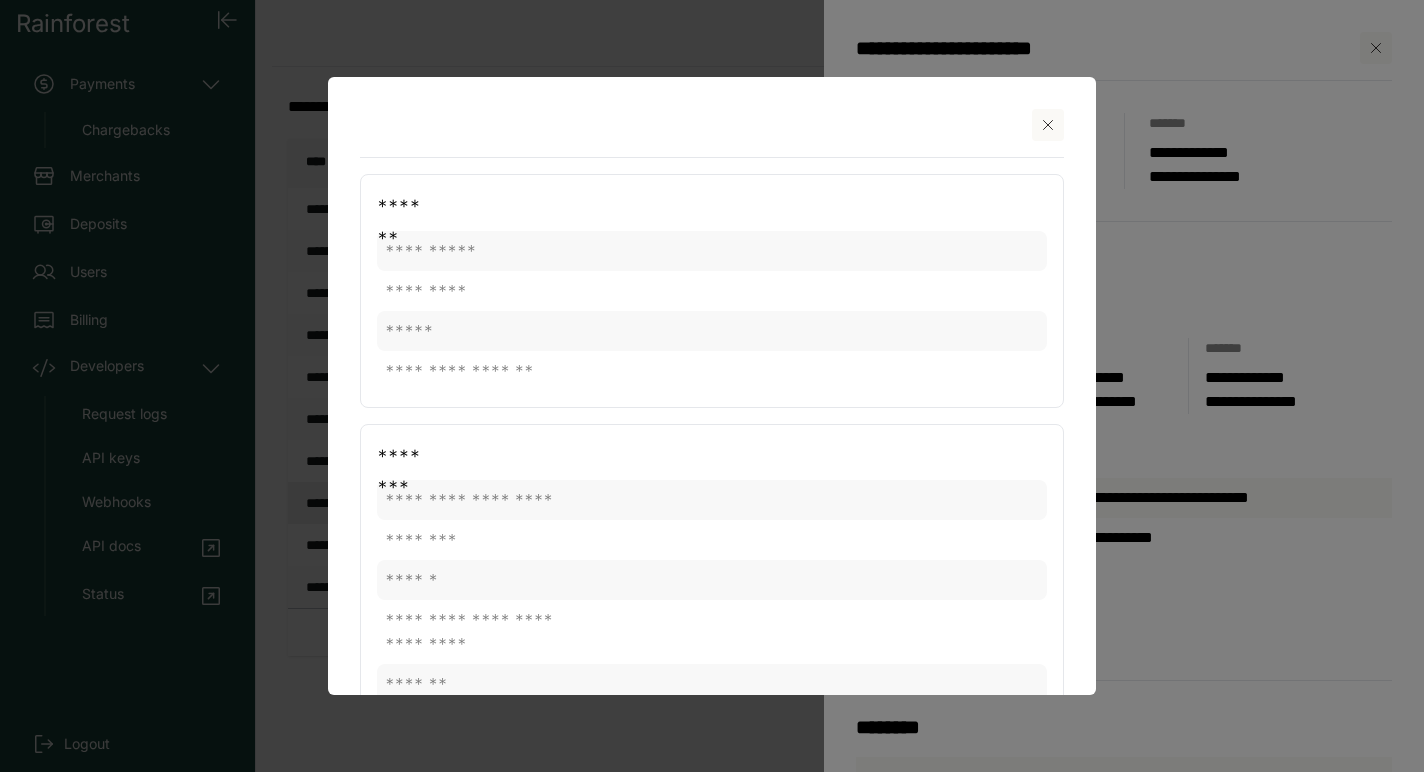 click 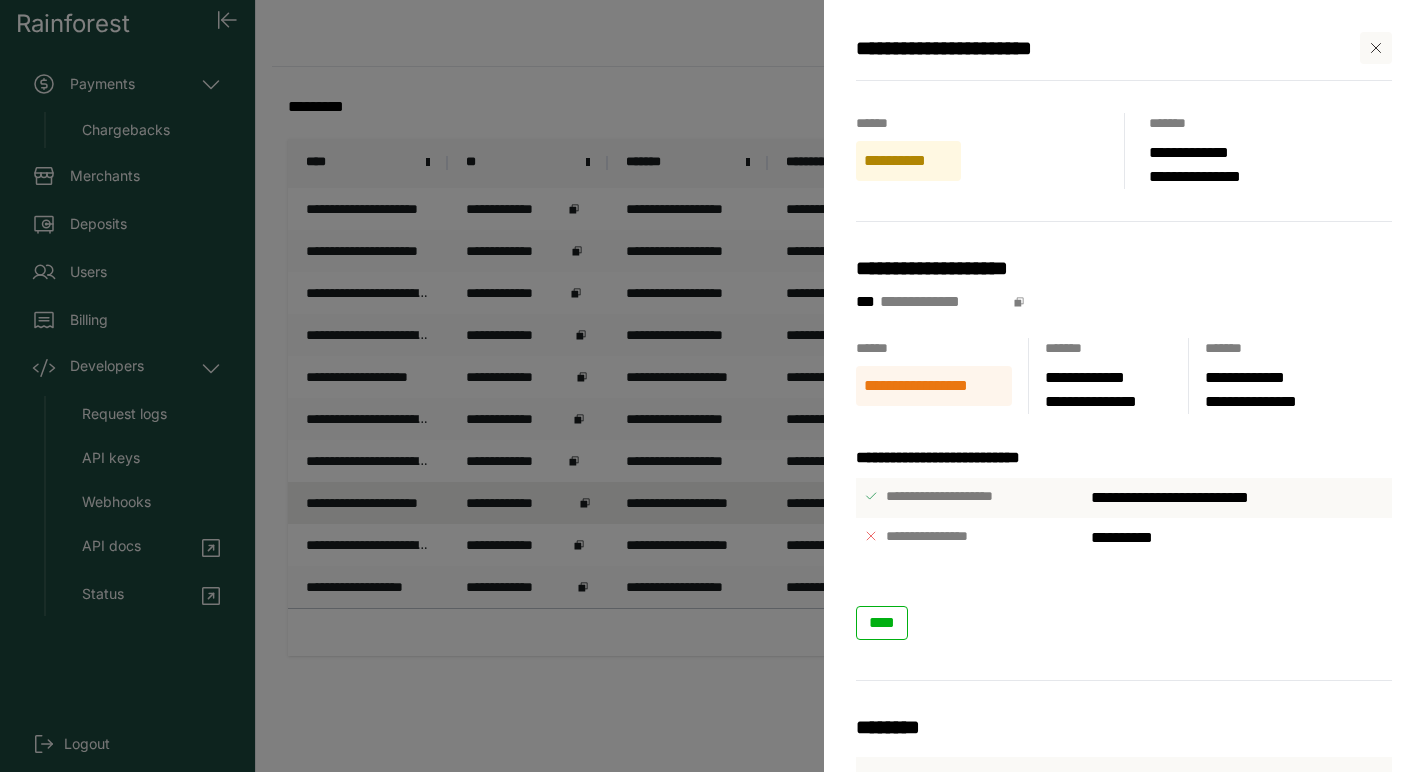 click 